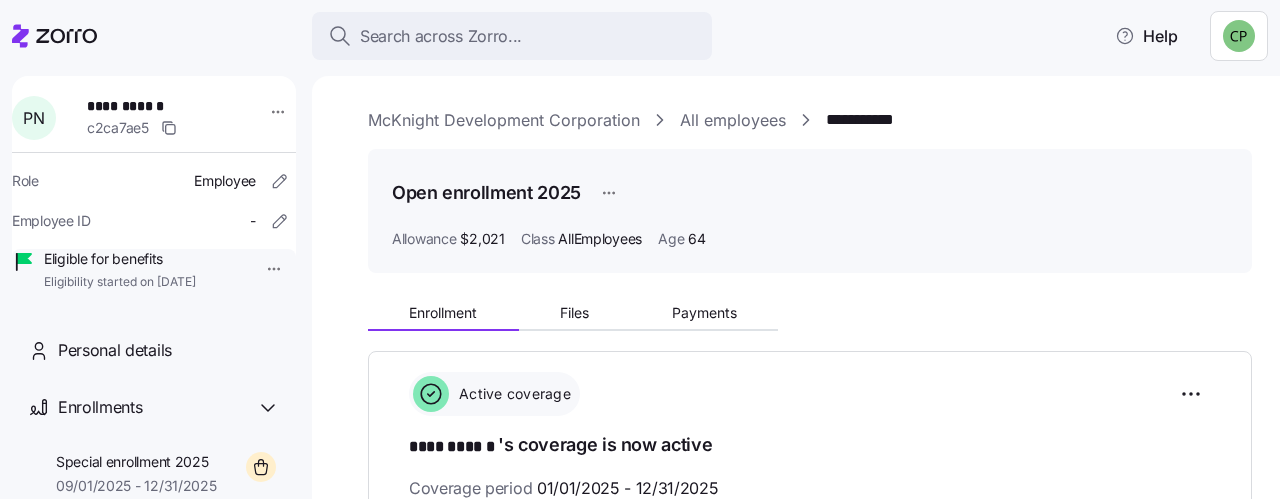 scroll, scrollTop: 0, scrollLeft: 0, axis: both 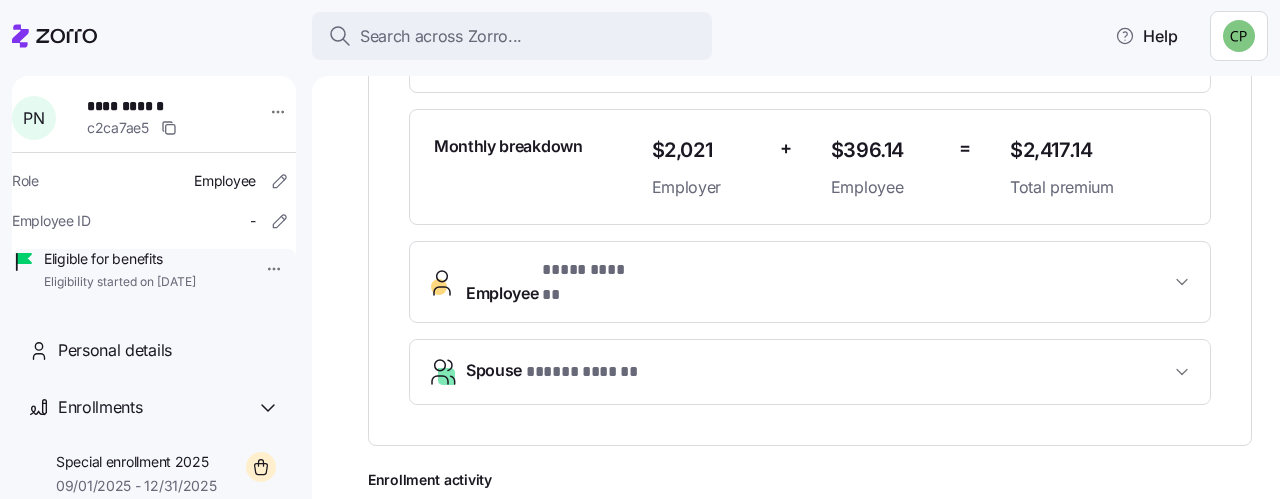 click on "Employee * ****   ****** *" at bounding box center (810, 282) 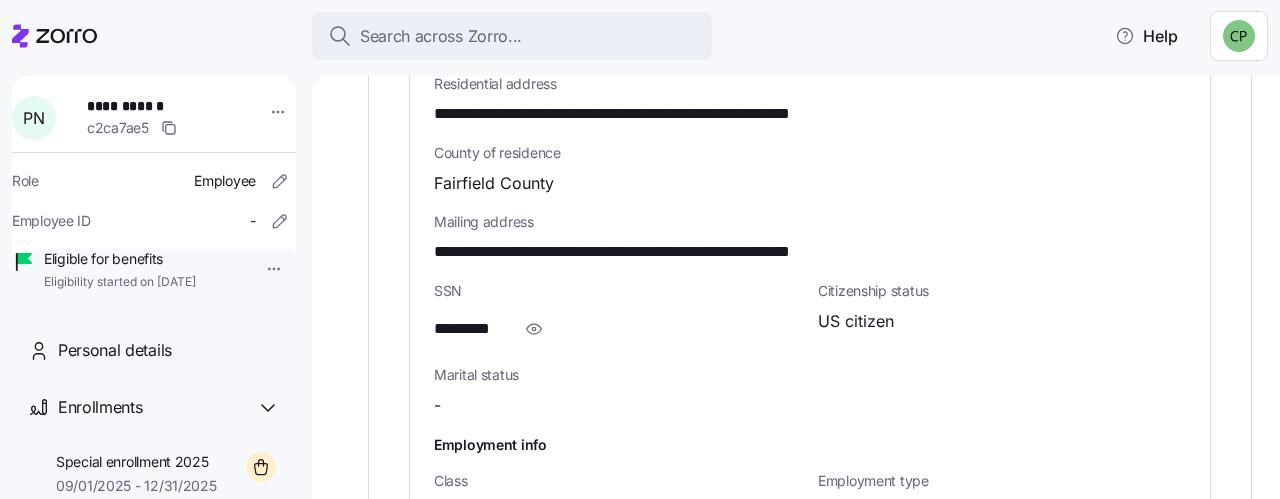 scroll, scrollTop: 1227, scrollLeft: 0, axis: vertical 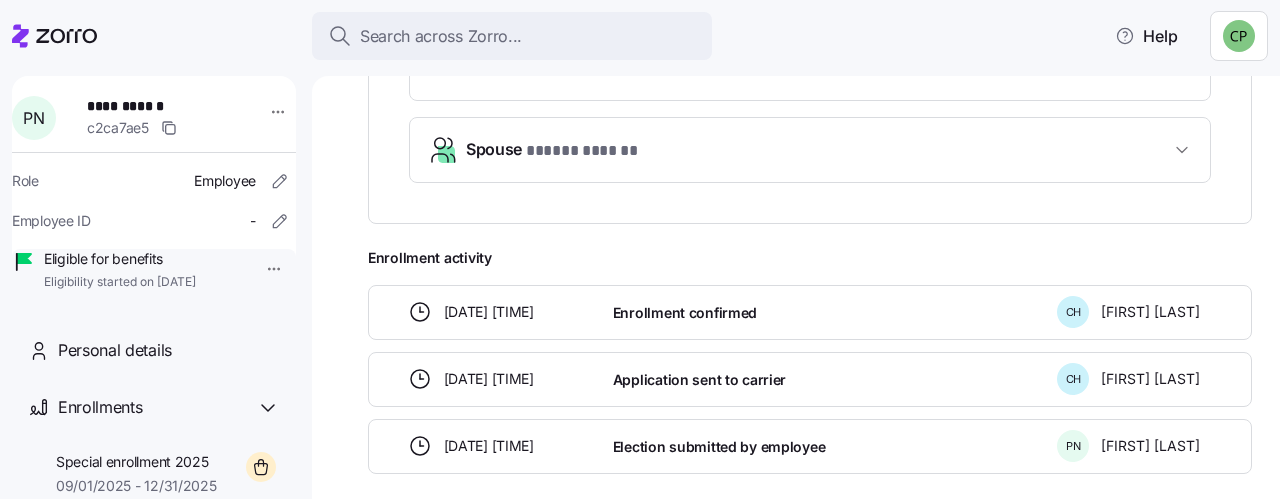 click on "Spouse * *****   ****** *" at bounding box center (552, 150) 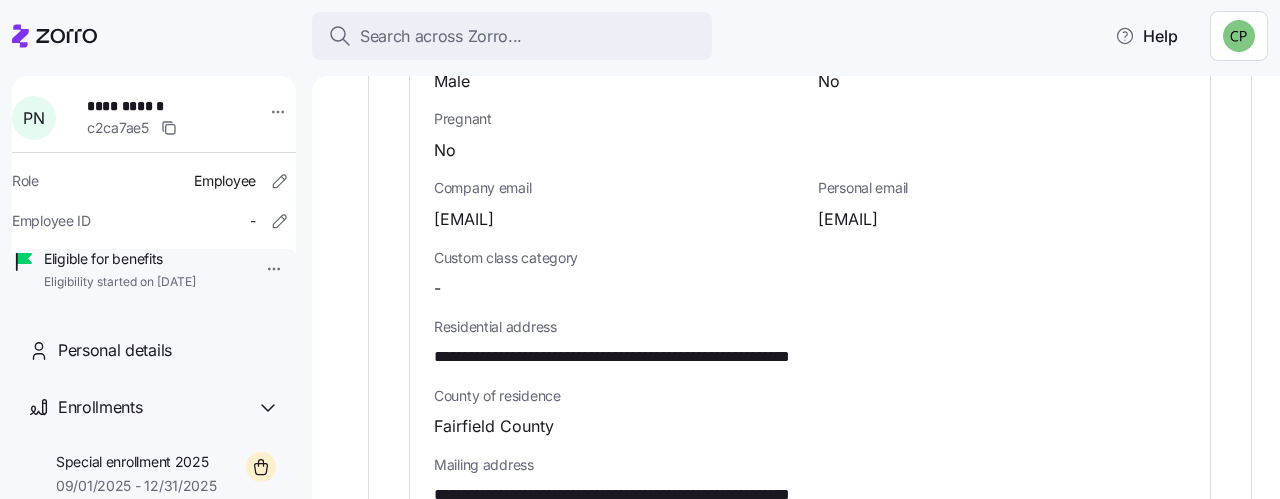 scroll, scrollTop: 942, scrollLeft: 0, axis: vertical 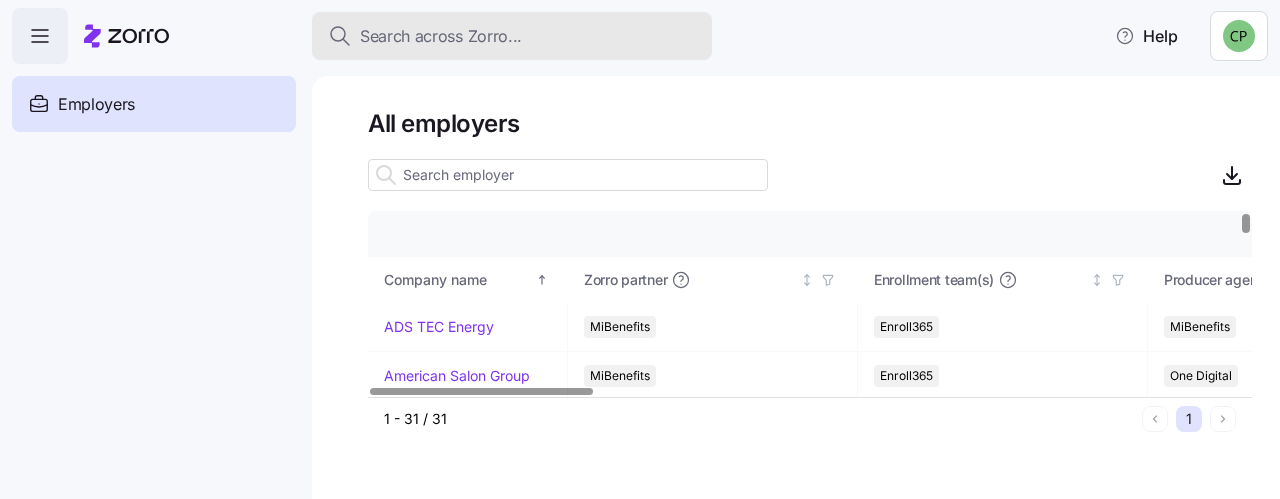 click on "Search across Zorro..." at bounding box center [441, 36] 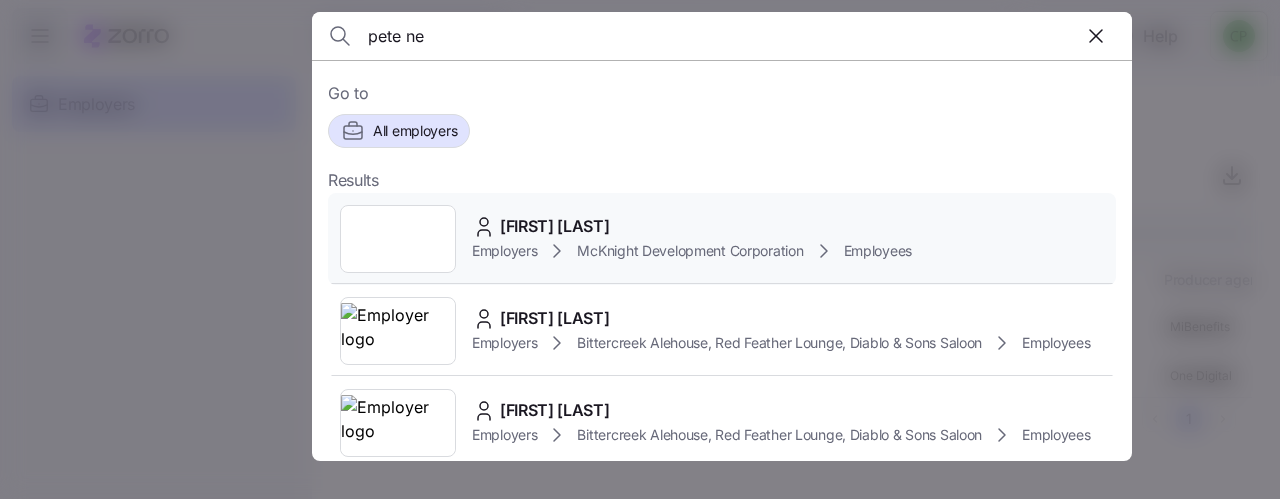 type on "pete ne" 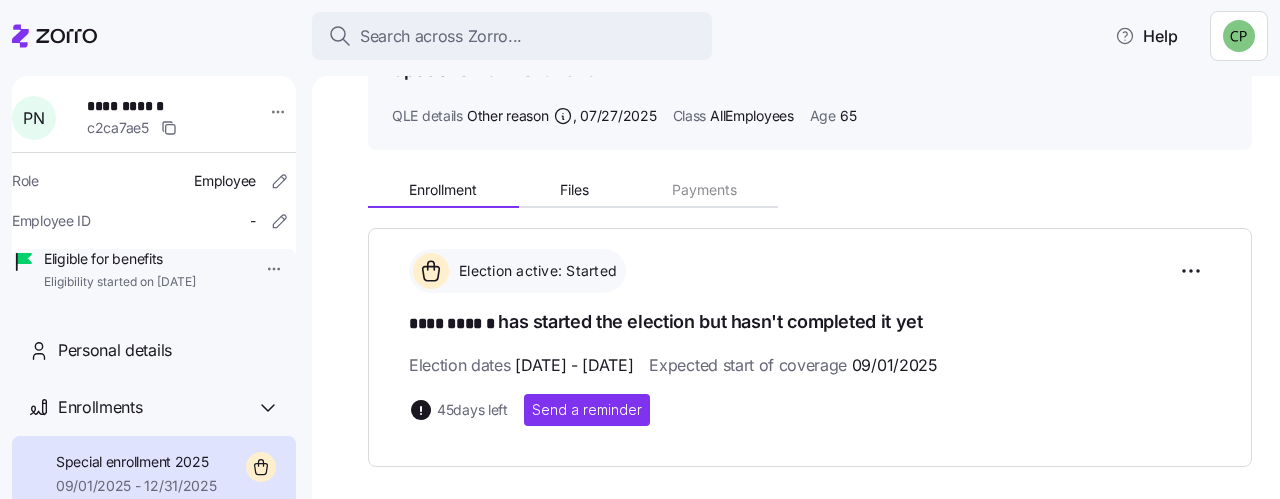 scroll, scrollTop: 0, scrollLeft: 0, axis: both 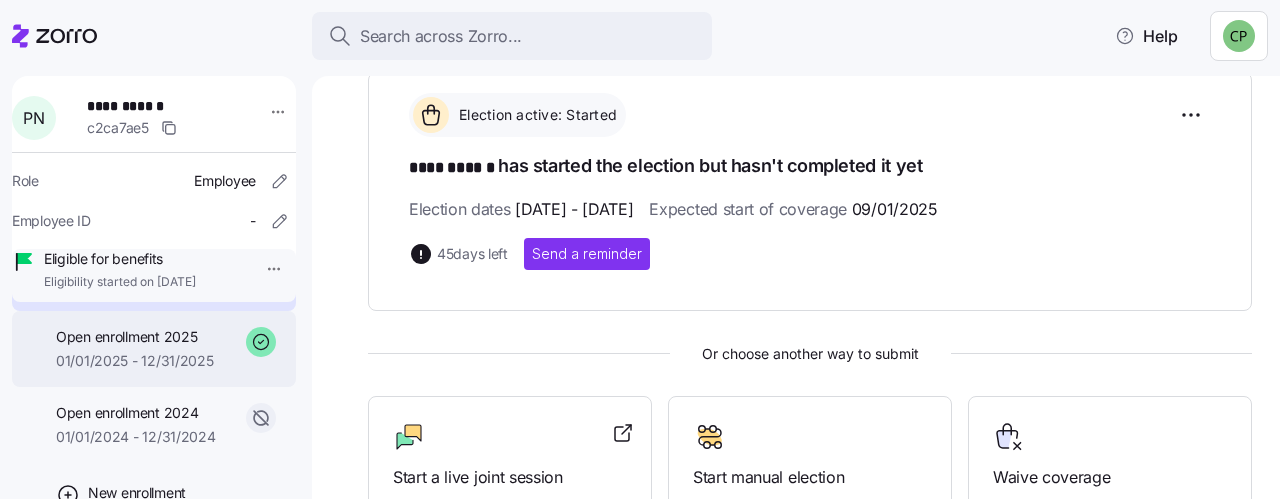 click on "Open enrollment 2025" at bounding box center (135, 337) 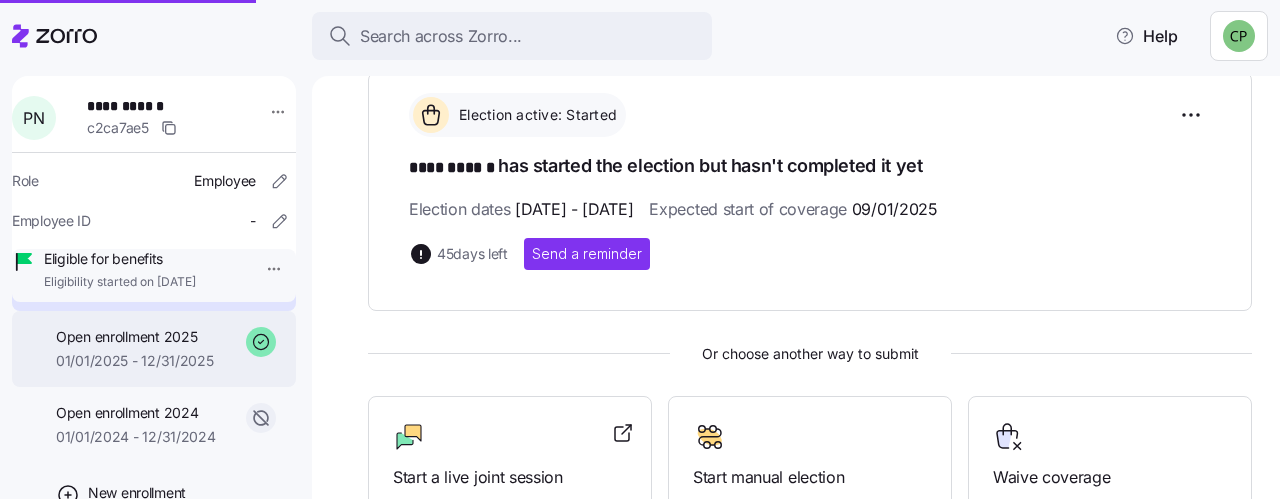 scroll, scrollTop: 0, scrollLeft: 0, axis: both 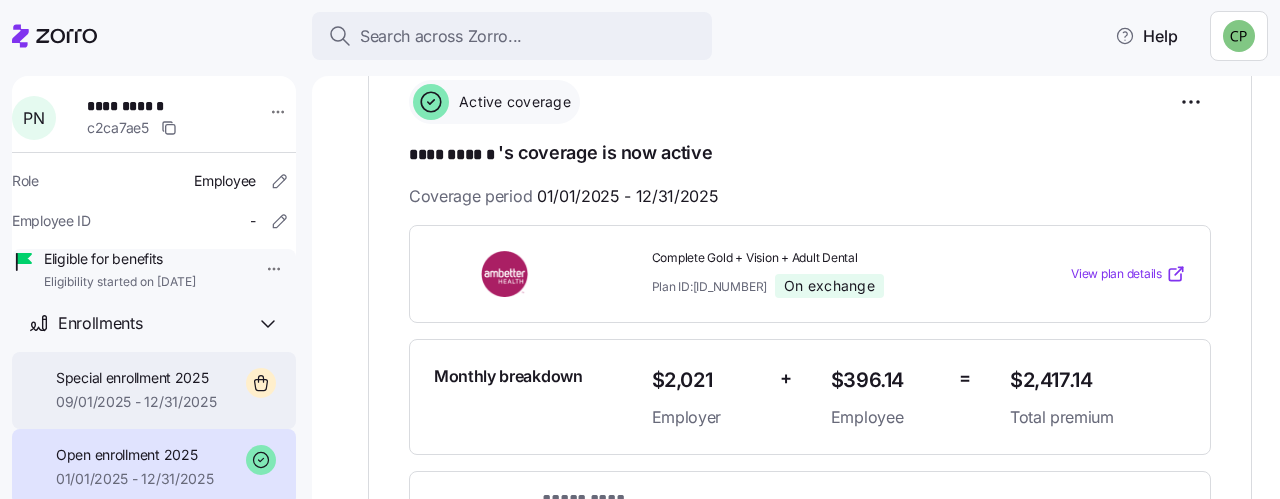 click on "Special enrollment 2025" at bounding box center (136, 378) 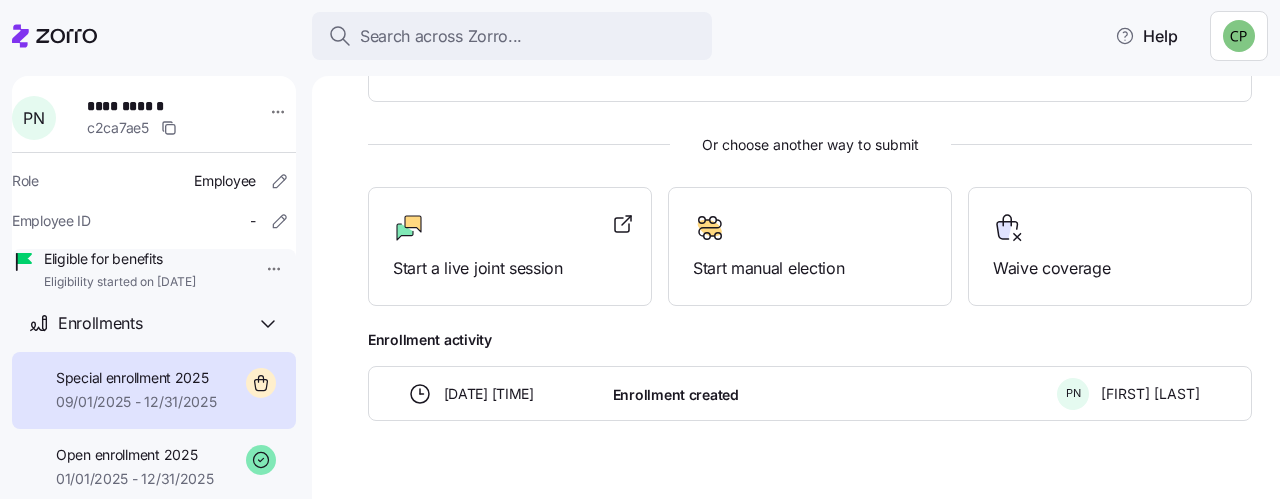 scroll, scrollTop: 526, scrollLeft: 0, axis: vertical 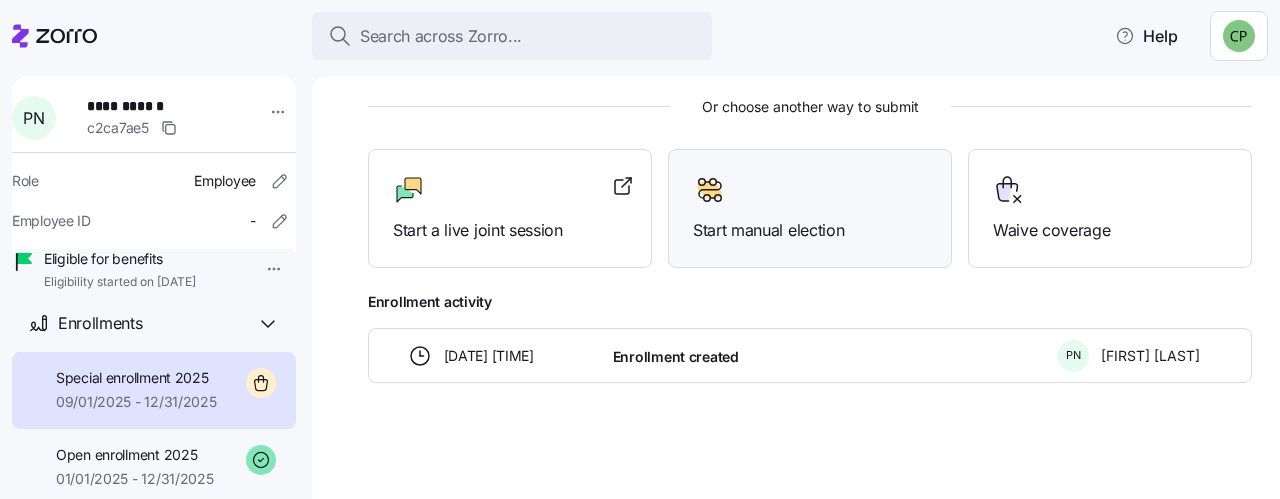click on "Start manual election" at bounding box center [810, 230] 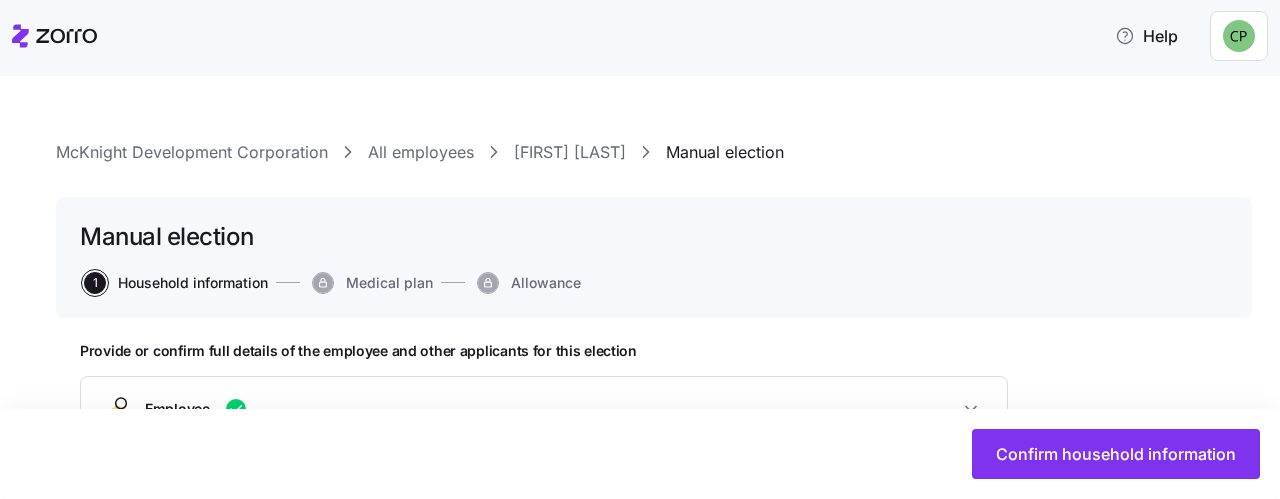 type on "AllEmployees" 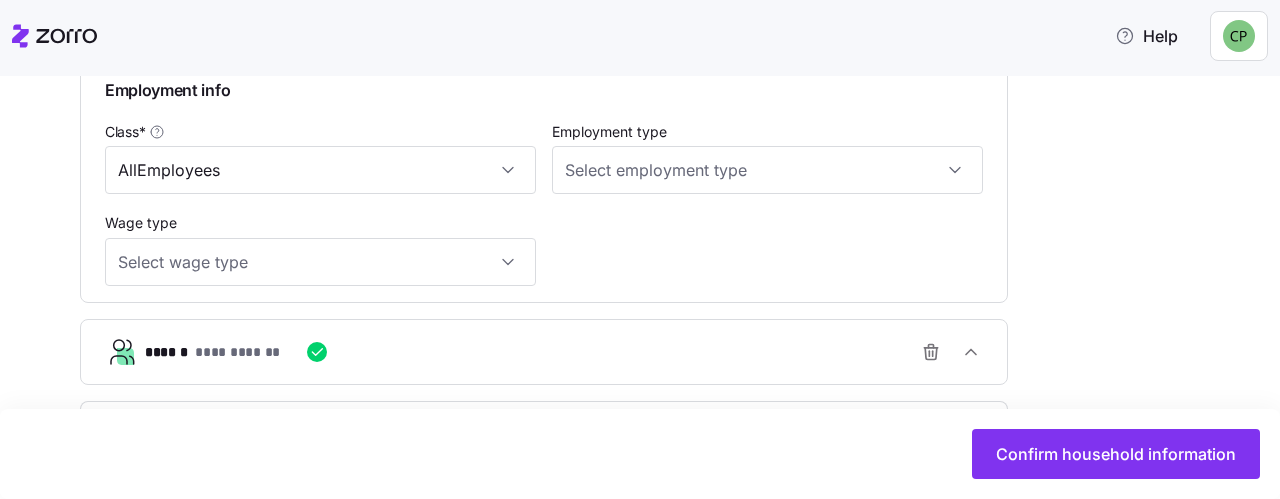 scroll, scrollTop: 1138, scrollLeft: 0, axis: vertical 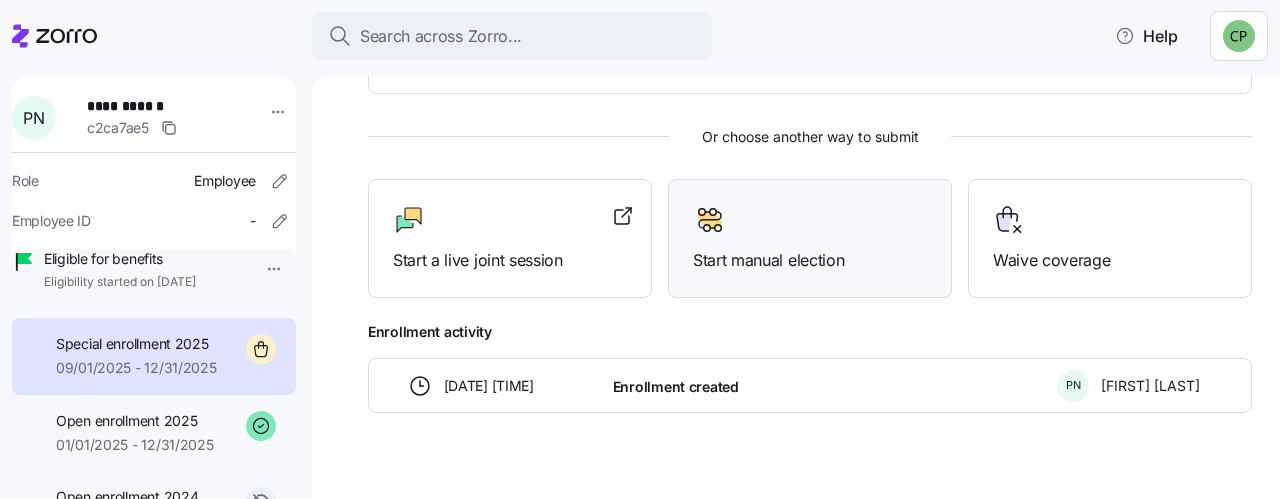 click at bounding box center (810, 220) 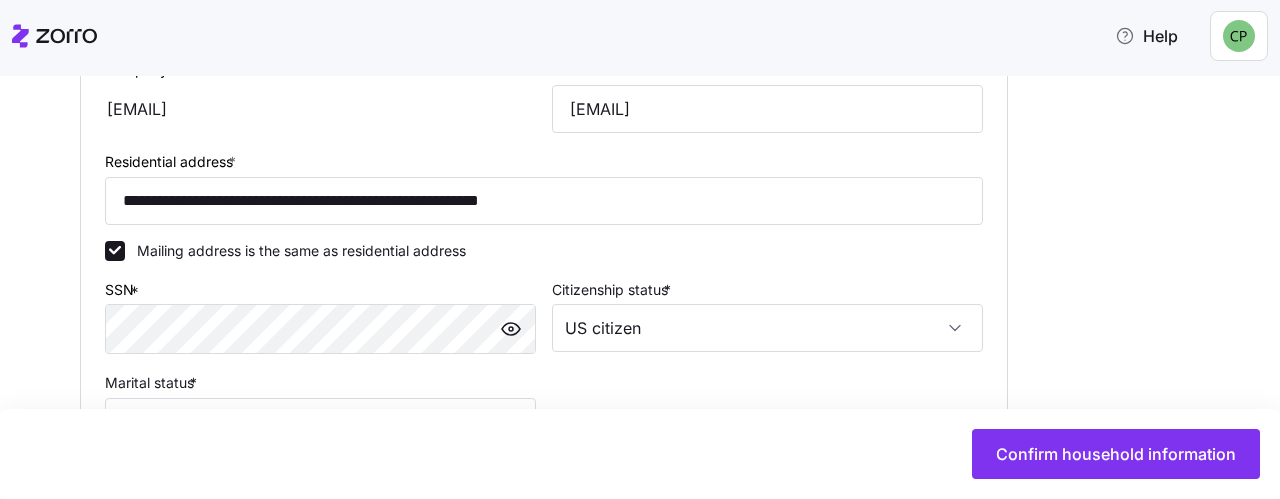 scroll, scrollTop: 0, scrollLeft: 0, axis: both 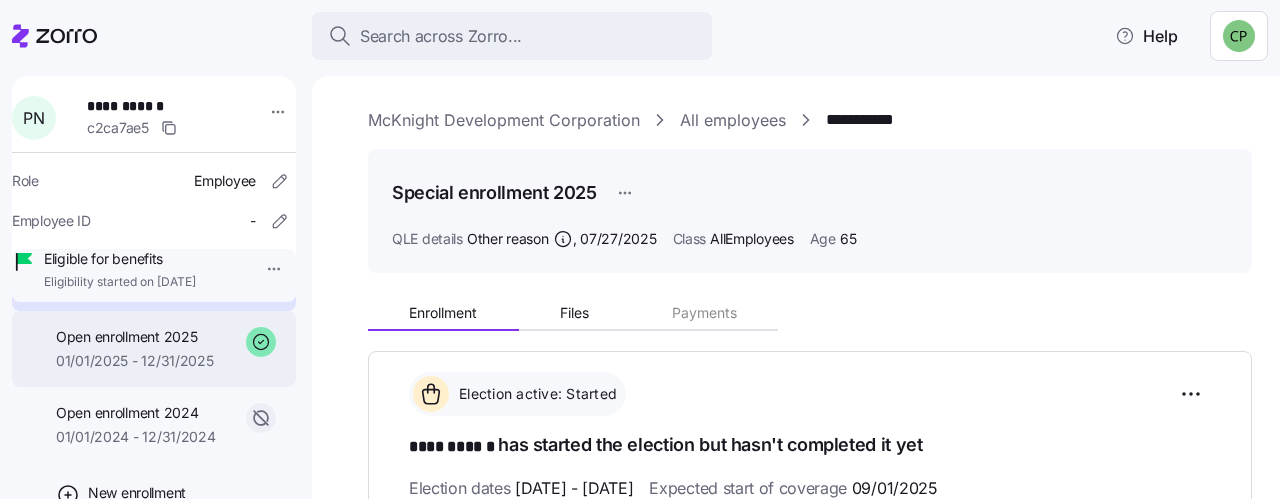 click on "Open enrollment 2025" at bounding box center [135, 337] 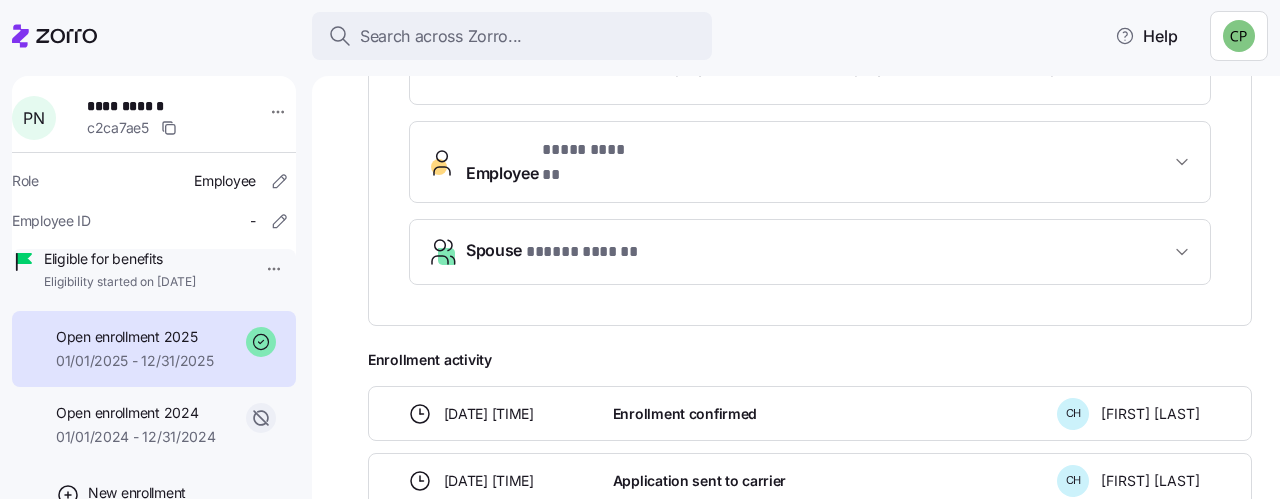 scroll, scrollTop: 648, scrollLeft: 0, axis: vertical 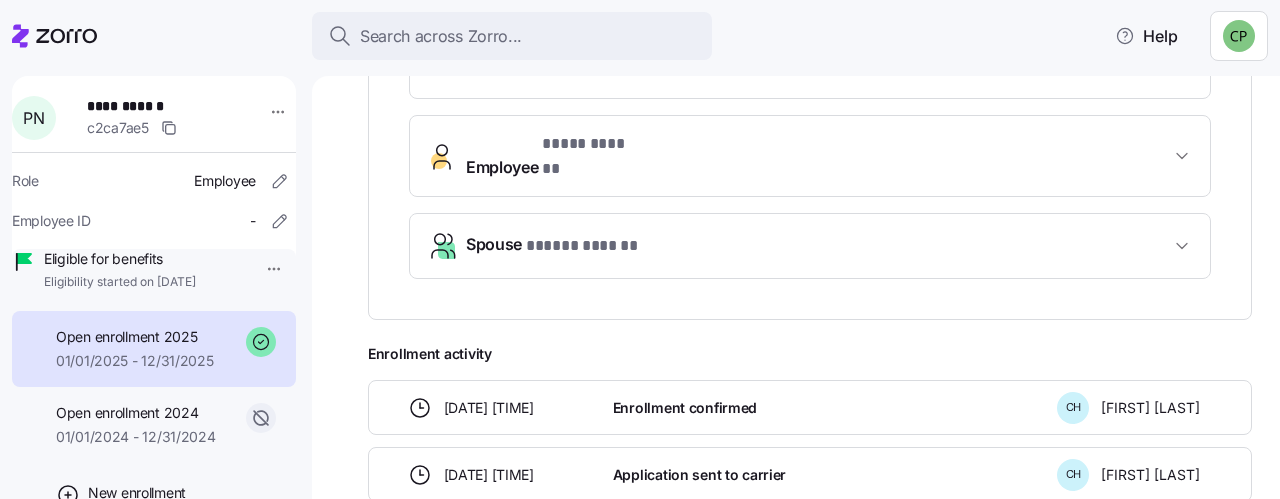 click on "Spouse * *****   ****** *" at bounding box center [810, 246] 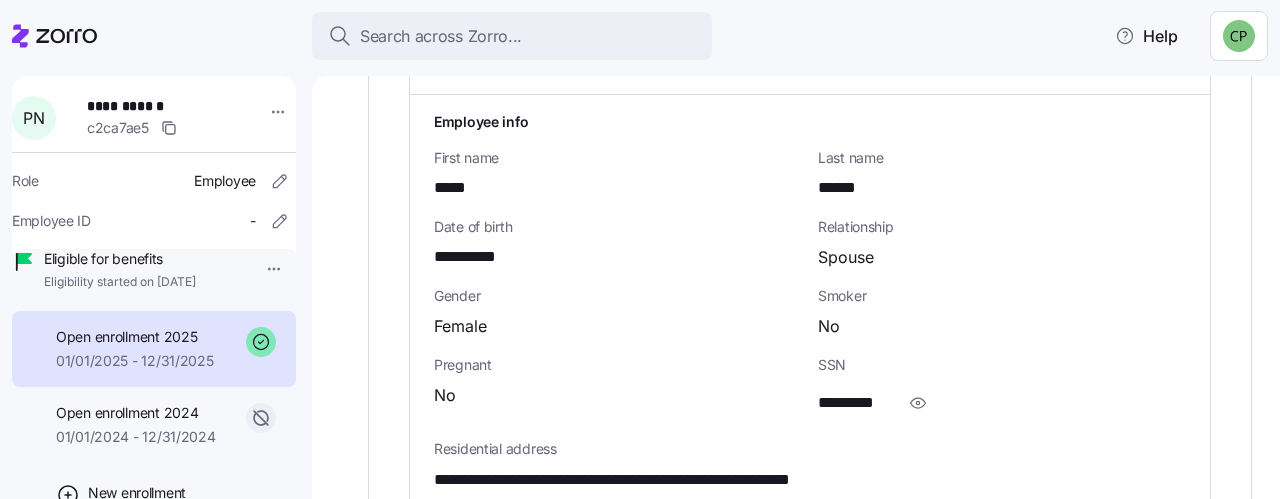 scroll, scrollTop: 846, scrollLeft: 0, axis: vertical 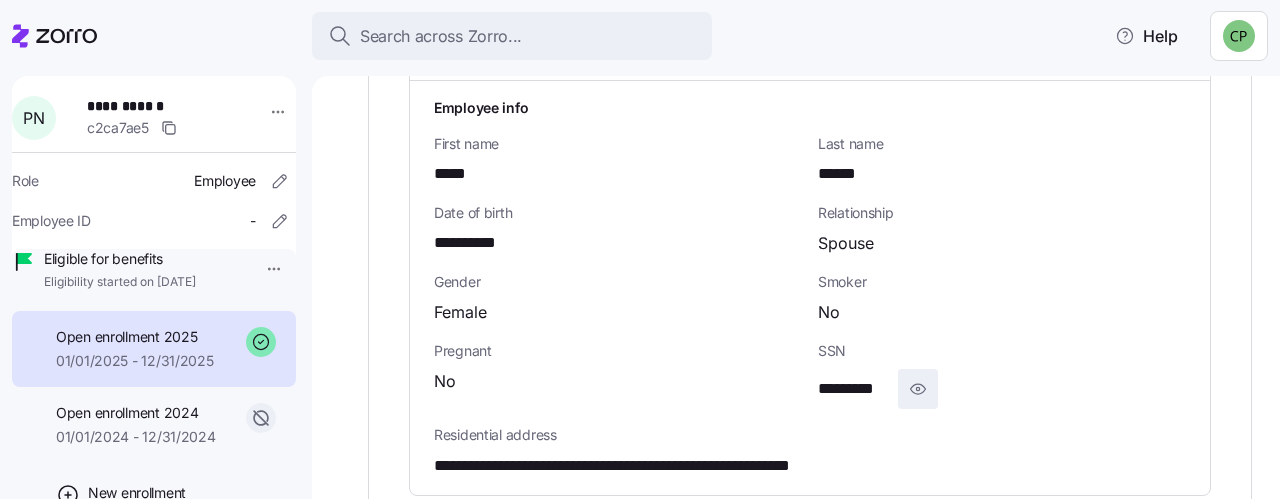 click 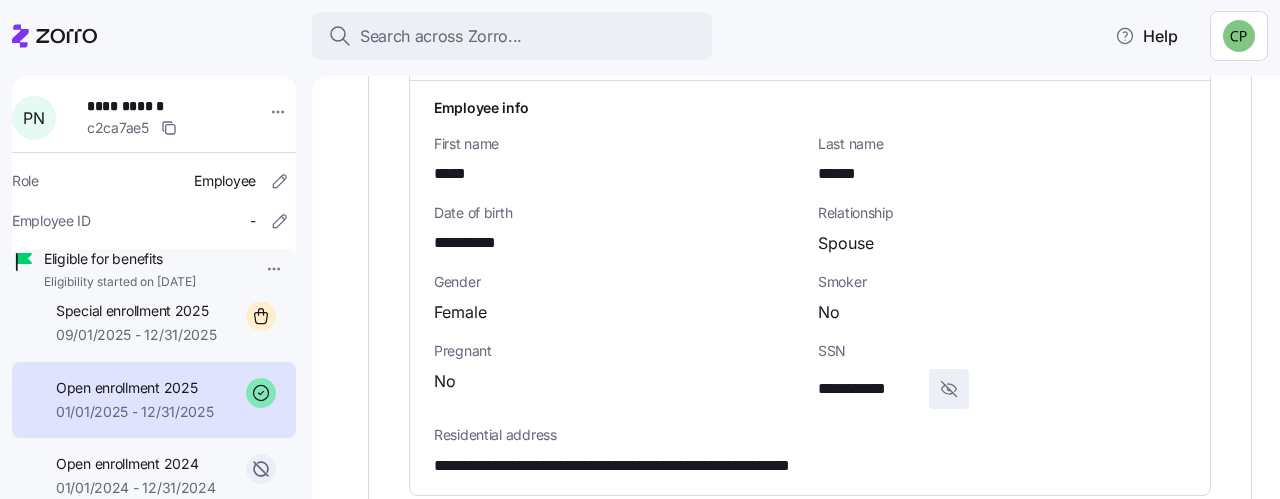 scroll, scrollTop: 117, scrollLeft: 0, axis: vertical 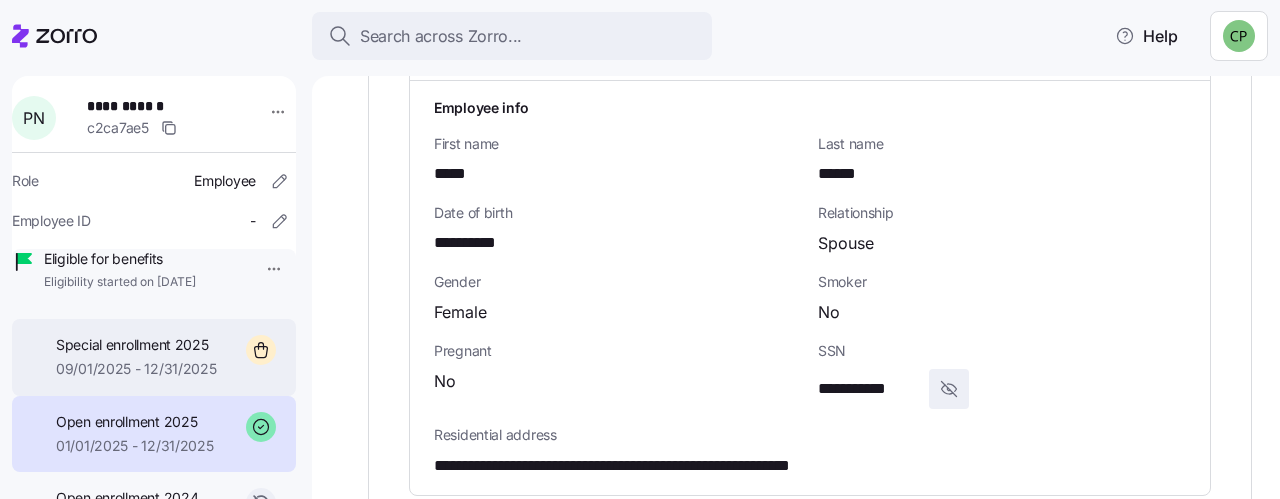click on "09/01/2025 - 12/31/2025" at bounding box center (136, 369) 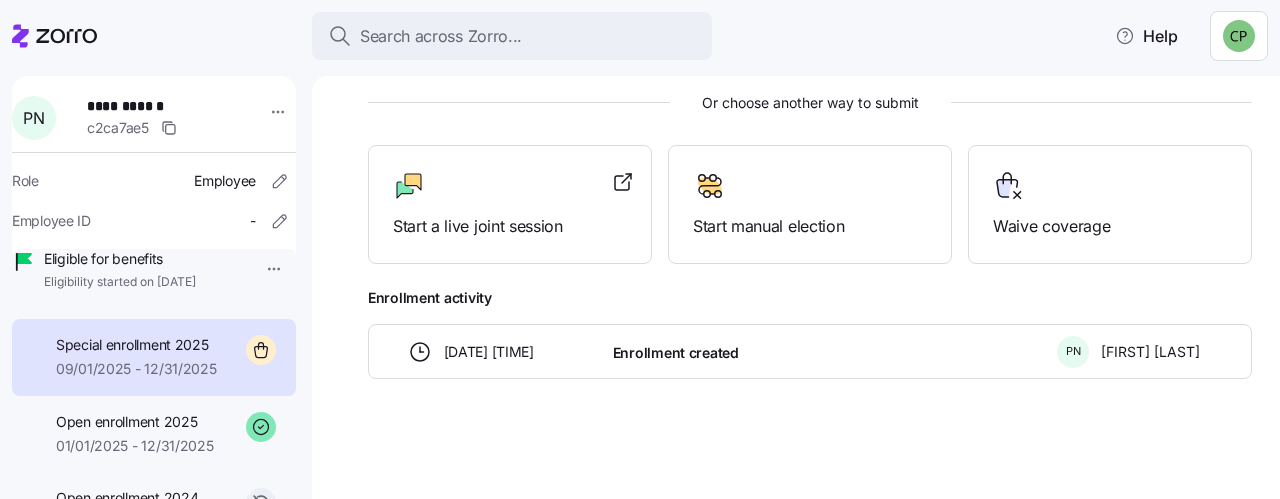 scroll, scrollTop: 526, scrollLeft: 0, axis: vertical 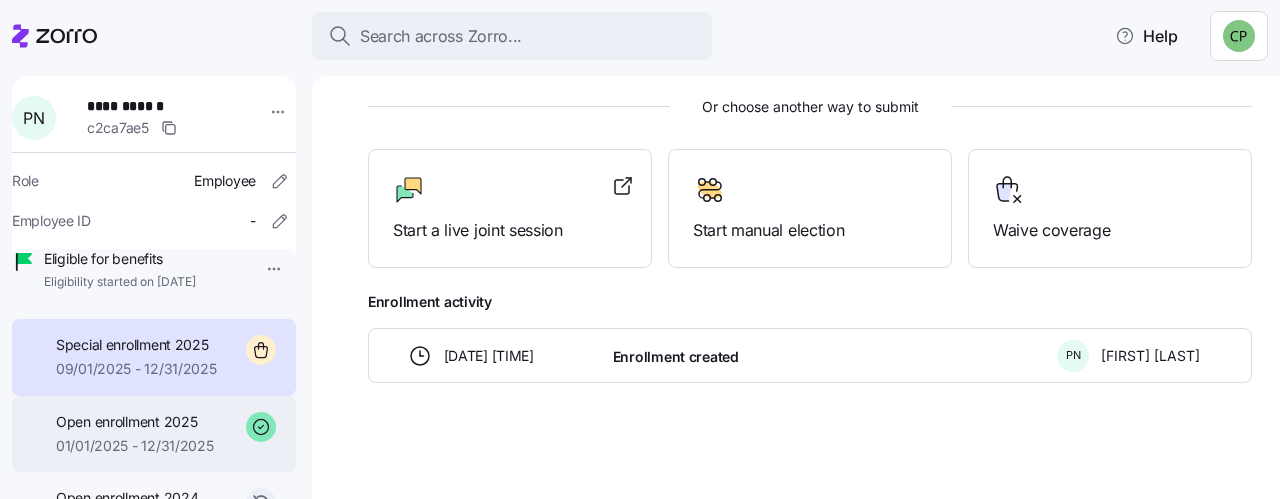 click on "01/01/2025 - 12/31/2025" at bounding box center [135, 446] 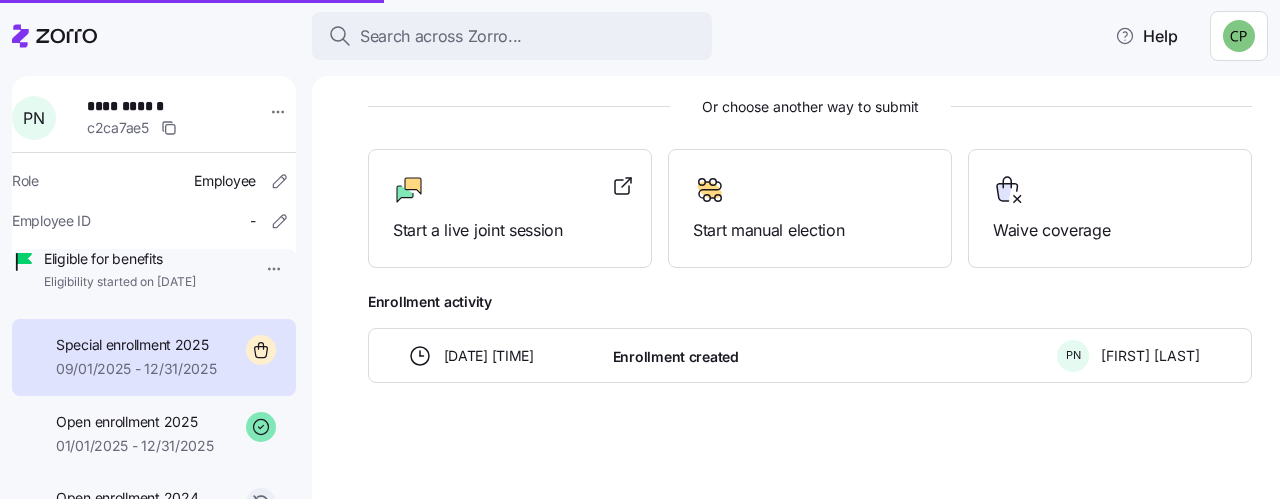 scroll, scrollTop: 813, scrollLeft: 0, axis: vertical 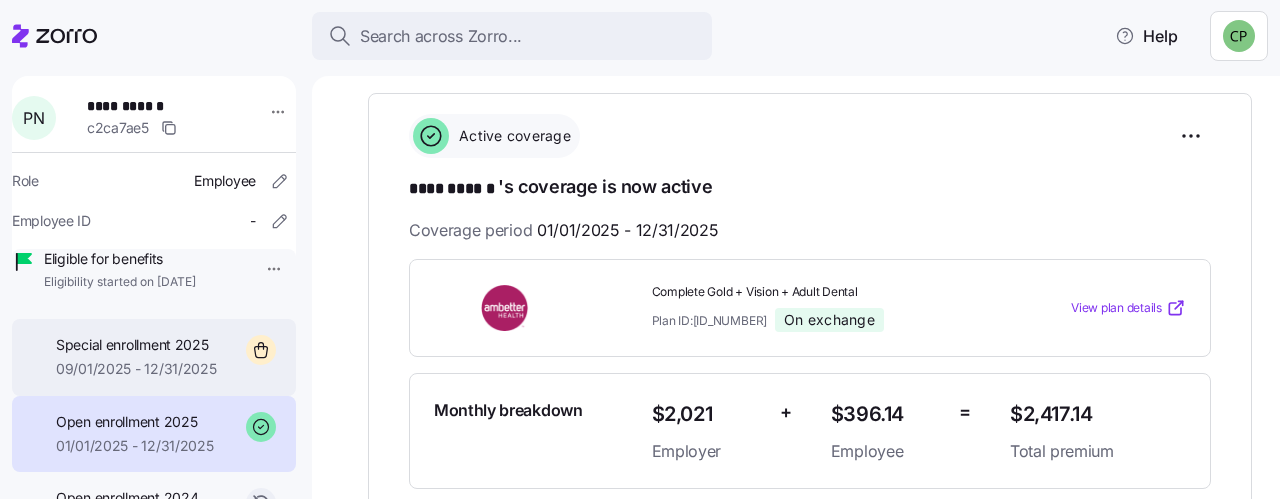 click on "09/01/2025 - 12/31/2025" at bounding box center [136, 369] 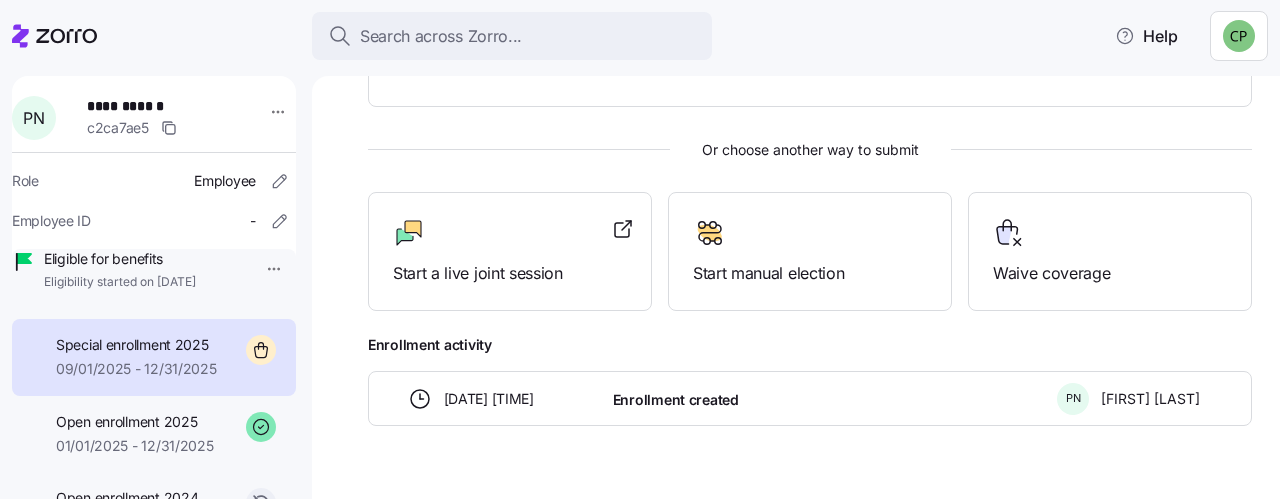 scroll, scrollTop: 484, scrollLeft: 0, axis: vertical 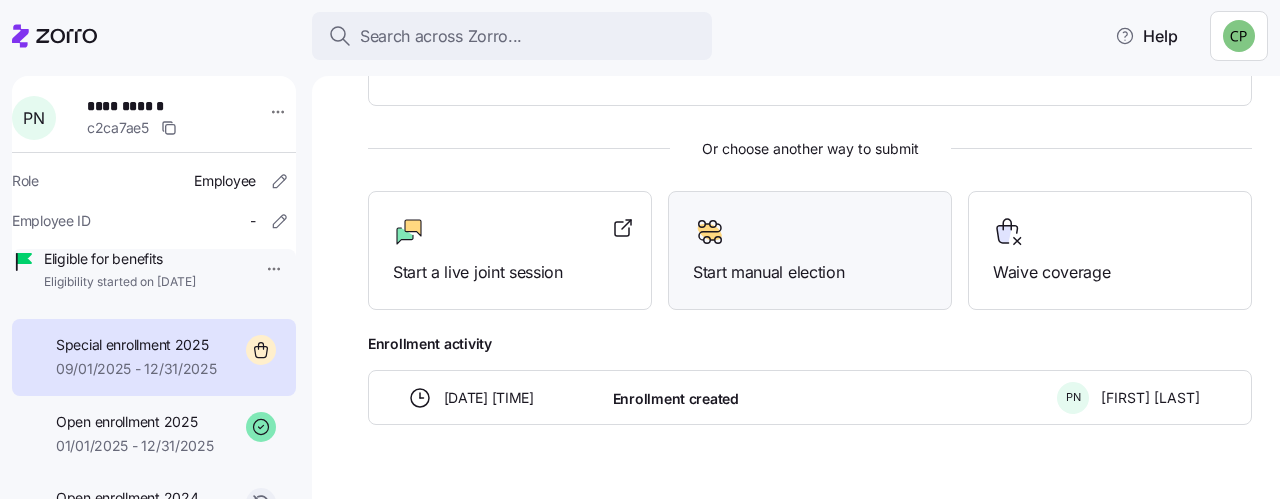 click at bounding box center [810, 232] 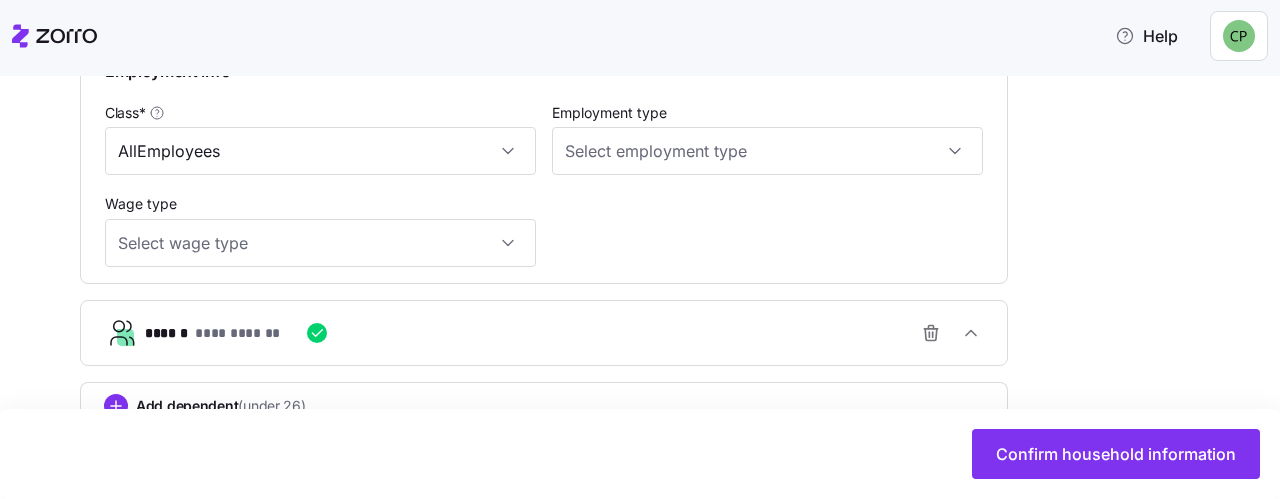 scroll, scrollTop: 1162, scrollLeft: 0, axis: vertical 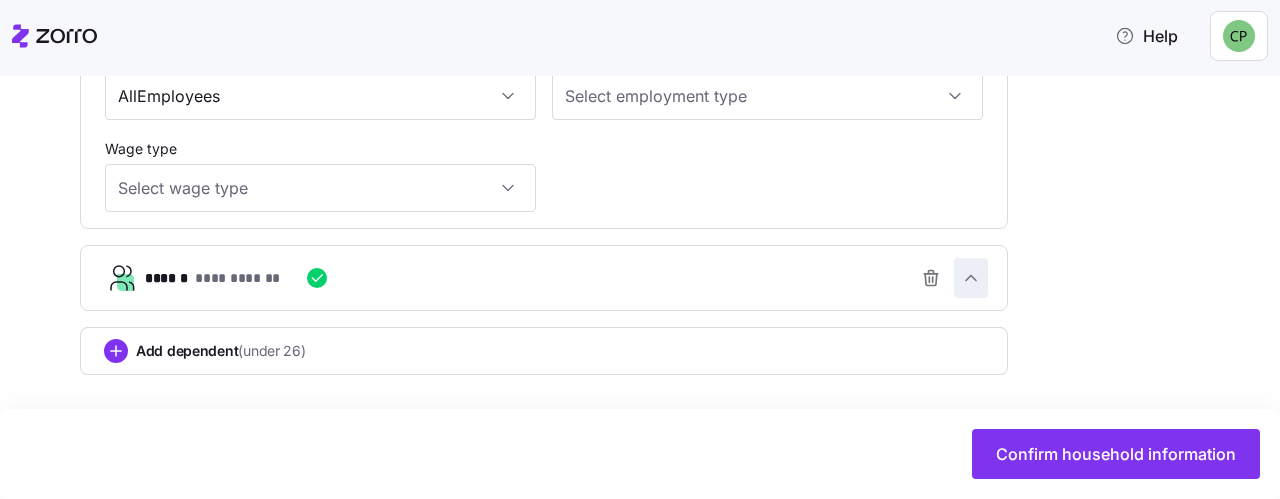 click at bounding box center [971, 278] 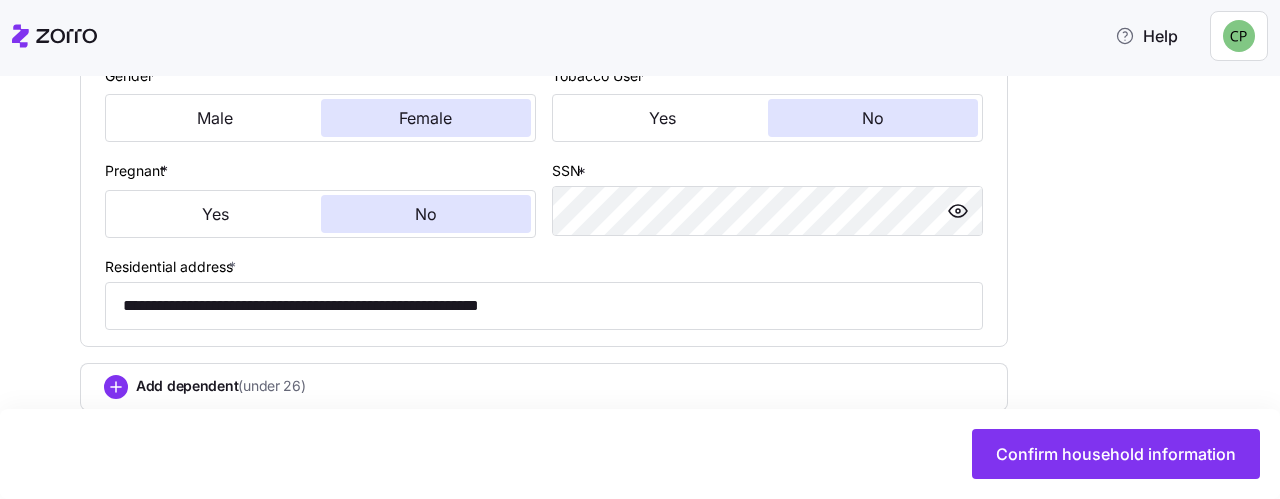 scroll, scrollTop: 1648, scrollLeft: 0, axis: vertical 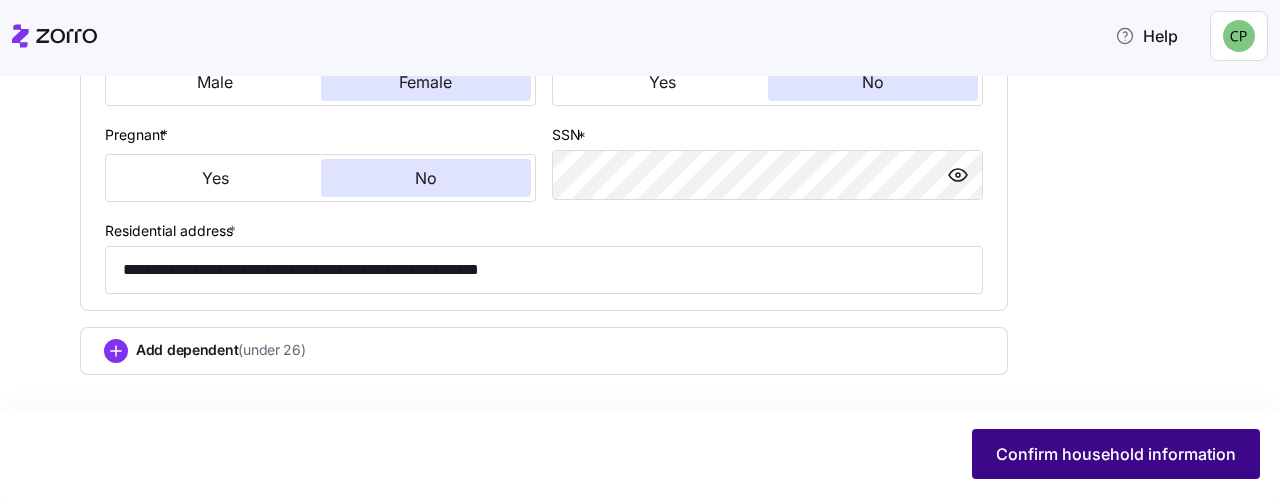 click on "Confirm household information" at bounding box center [1116, 454] 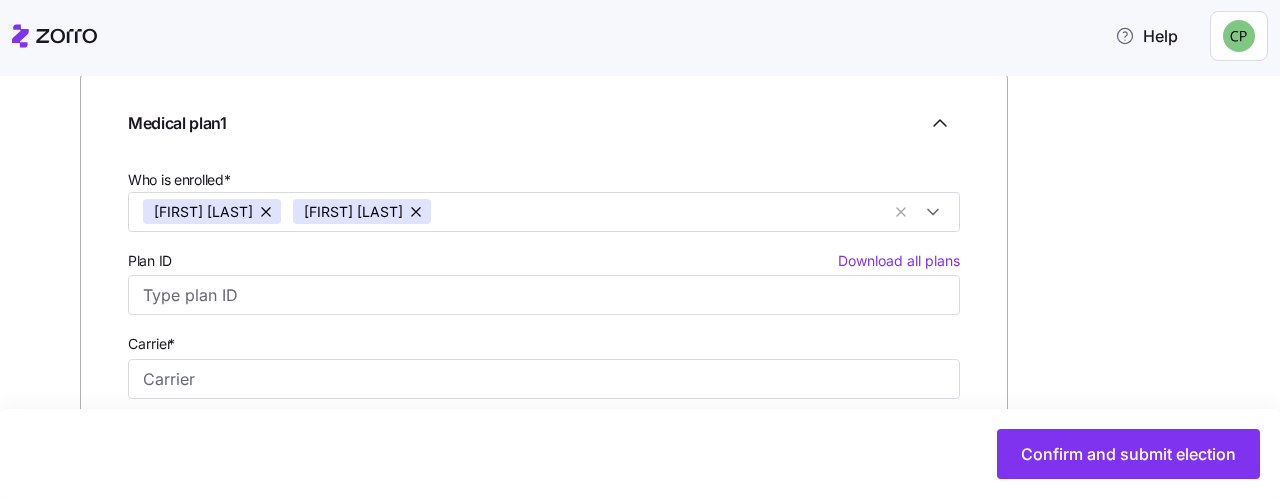scroll, scrollTop: 352, scrollLeft: 0, axis: vertical 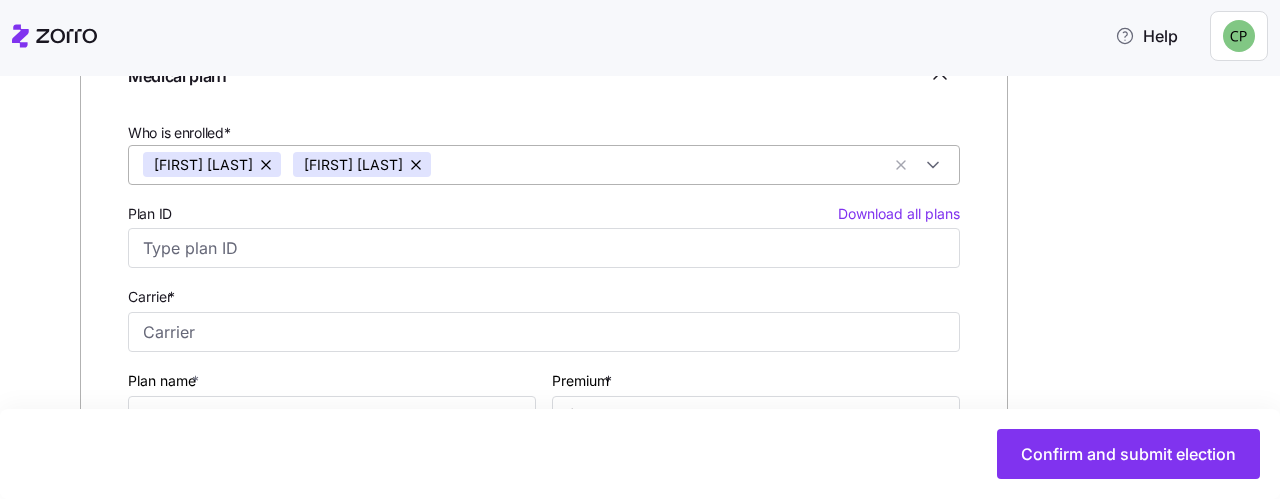 click at bounding box center [417, 164] 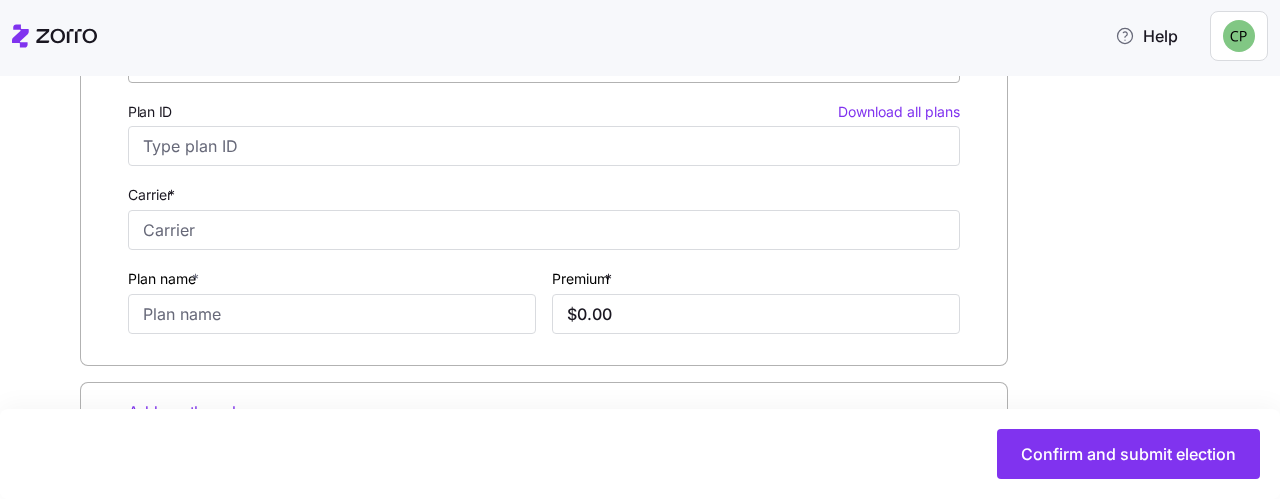 scroll, scrollTop: 459, scrollLeft: 0, axis: vertical 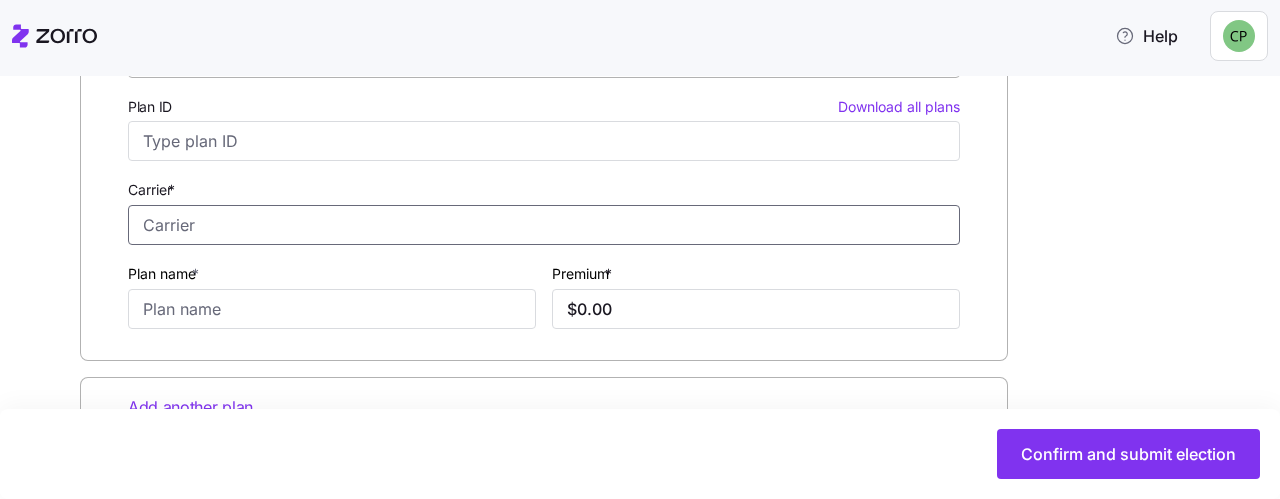 click on "Carrier  *" at bounding box center [544, 225] 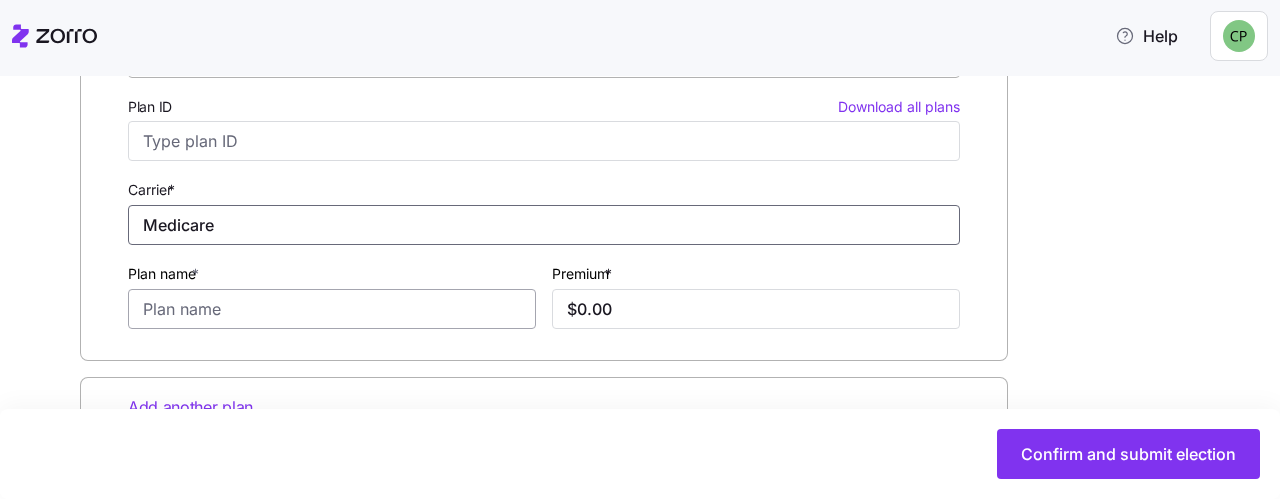 type on "Medicare" 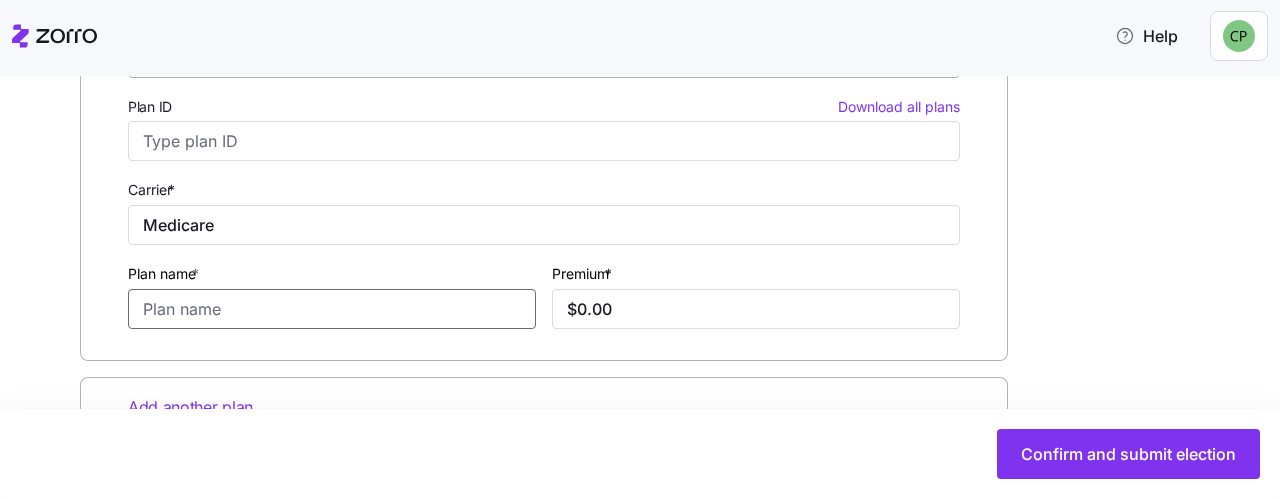 click on "Plan name  *" at bounding box center (332, 309) 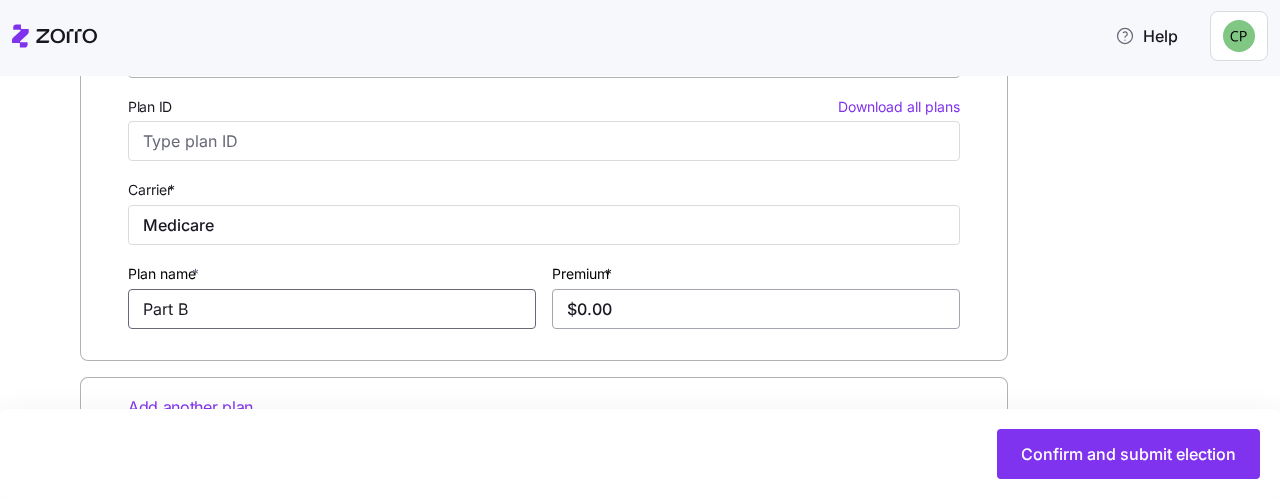 type on "Part B" 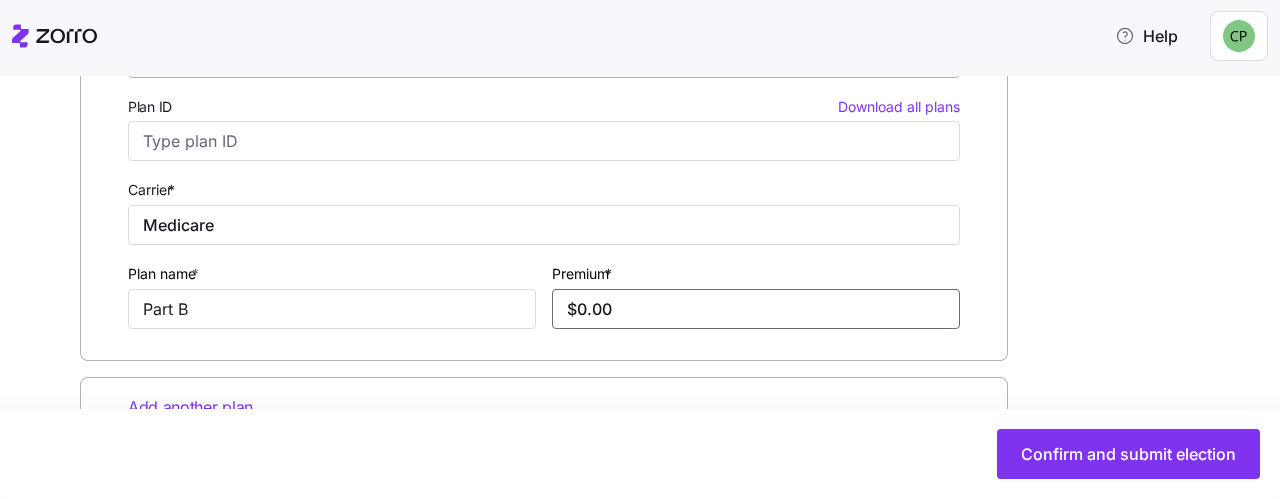 click on "$0.00" at bounding box center [756, 309] 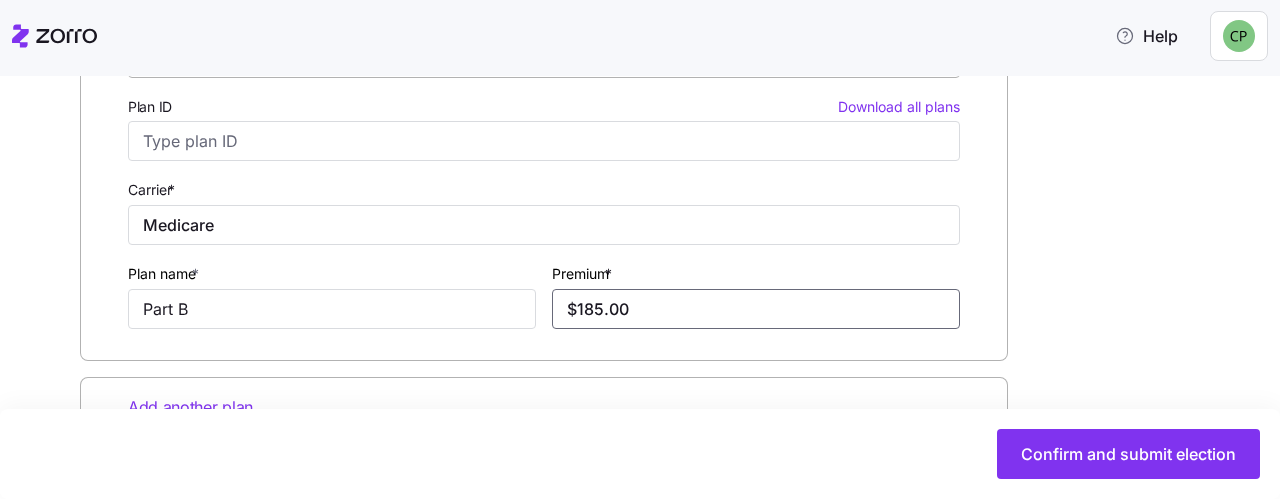type on "$185.00" 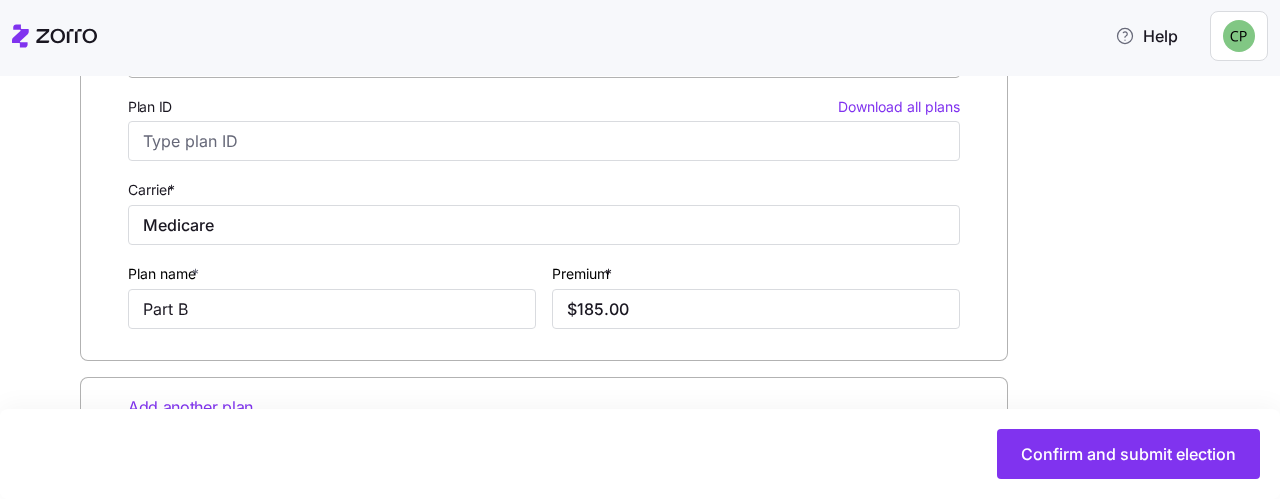 click on "Carrier  * Medicare" at bounding box center [544, 211] 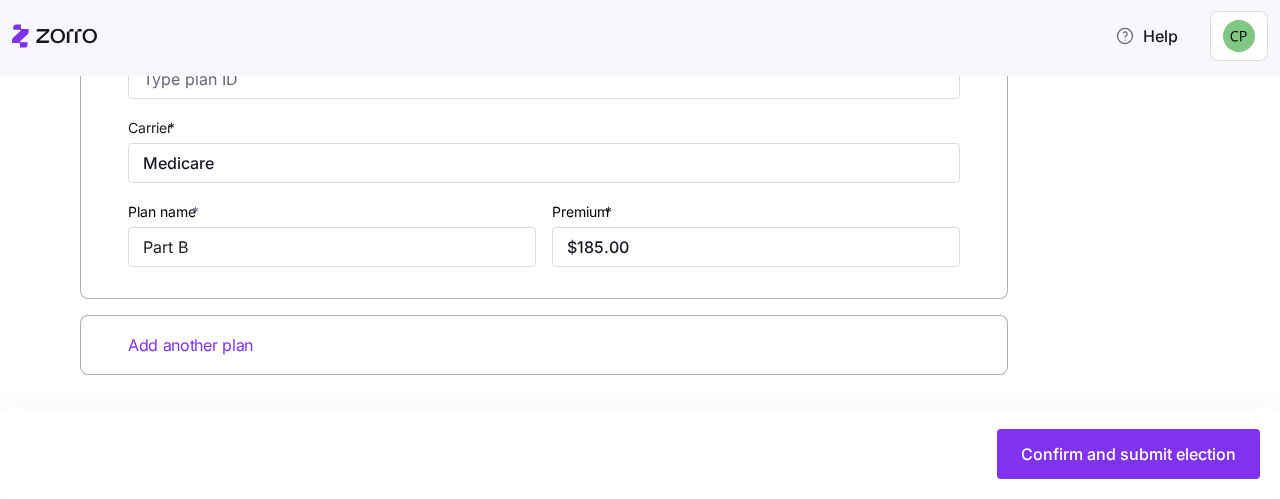 click on "Add another plan" at bounding box center [190, 345] 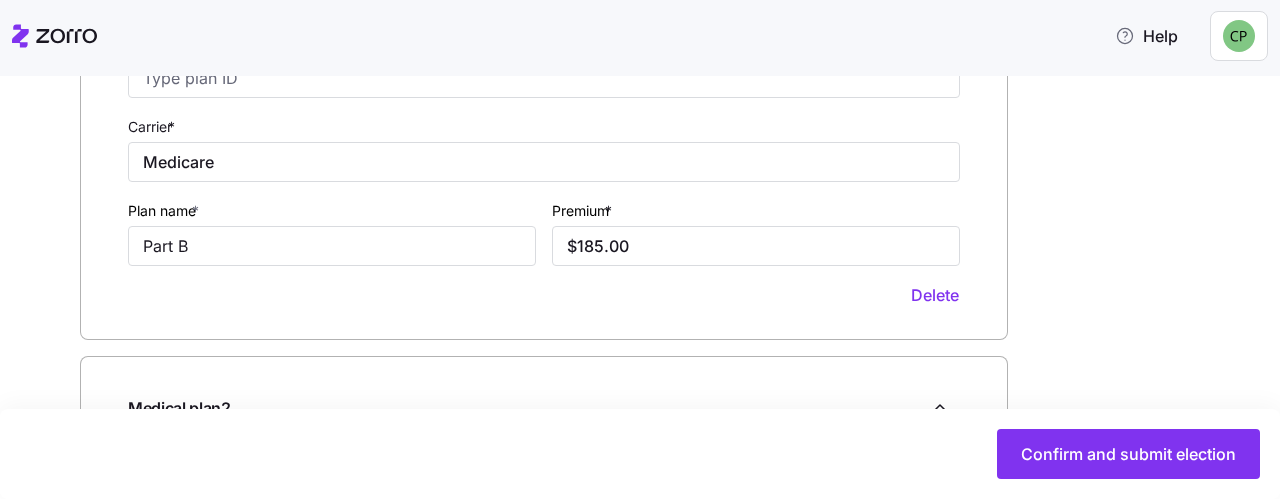 scroll, scrollTop: 816, scrollLeft: 0, axis: vertical 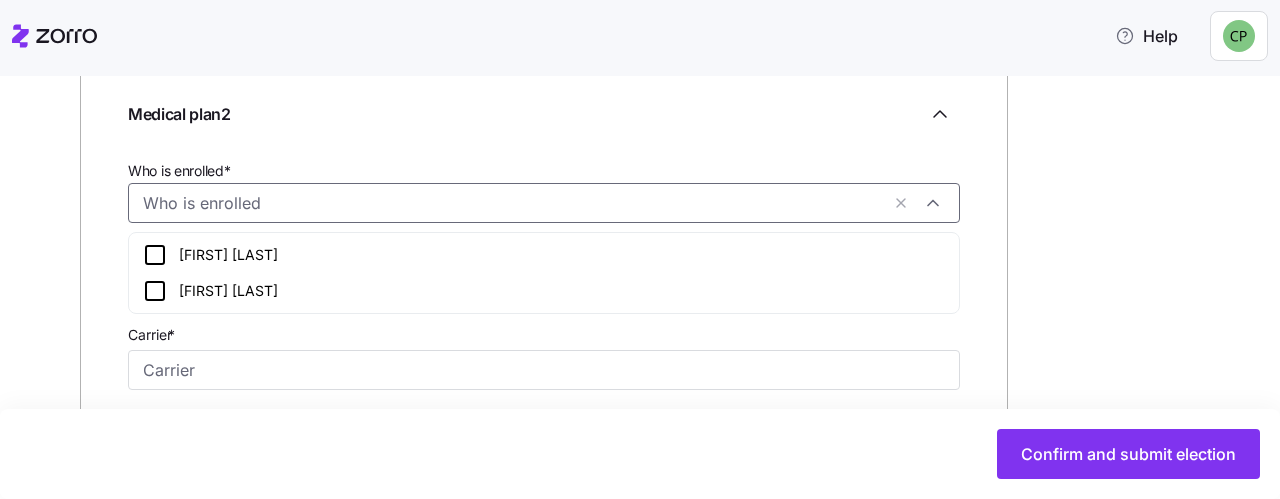 click on "Who is enrolled*" at bounding box center (511, 203) 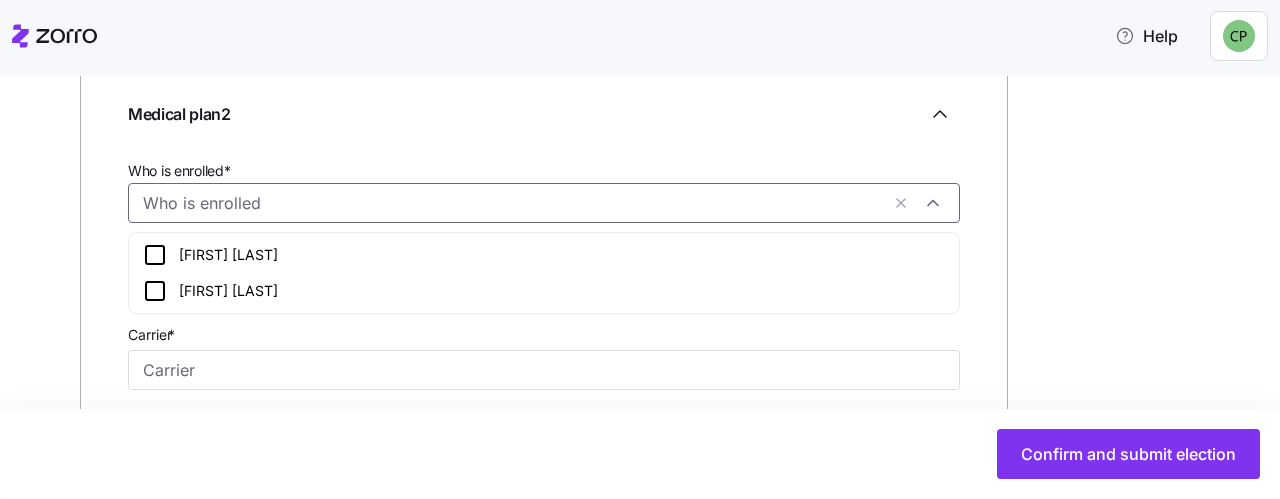 click 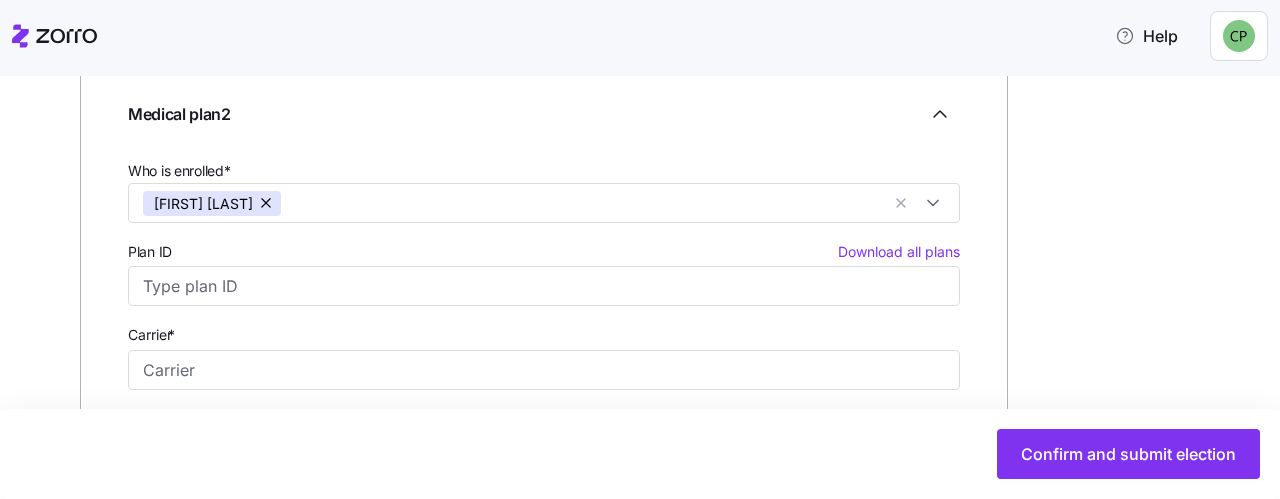 click on "Medical plan  2 Who is enrolled*   [FIRST] [LAST] Plan ID Download all plans Carrier  * Plan name  * Premium  * $0.00 Delete" at bounding box center [544, 305] 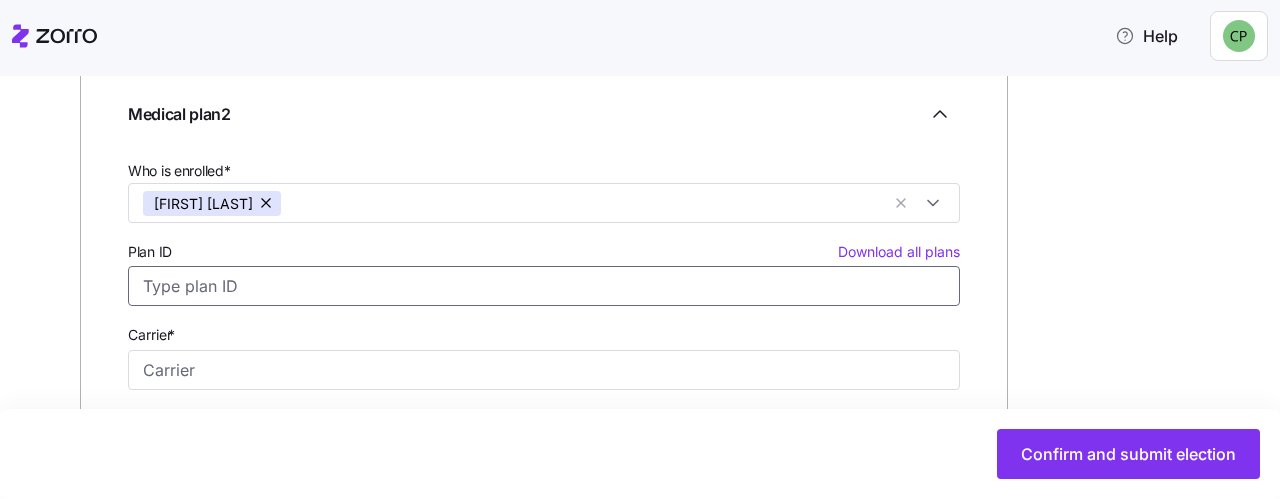 click on "Plan ID Download all plans" at bounding box center (544, 286) 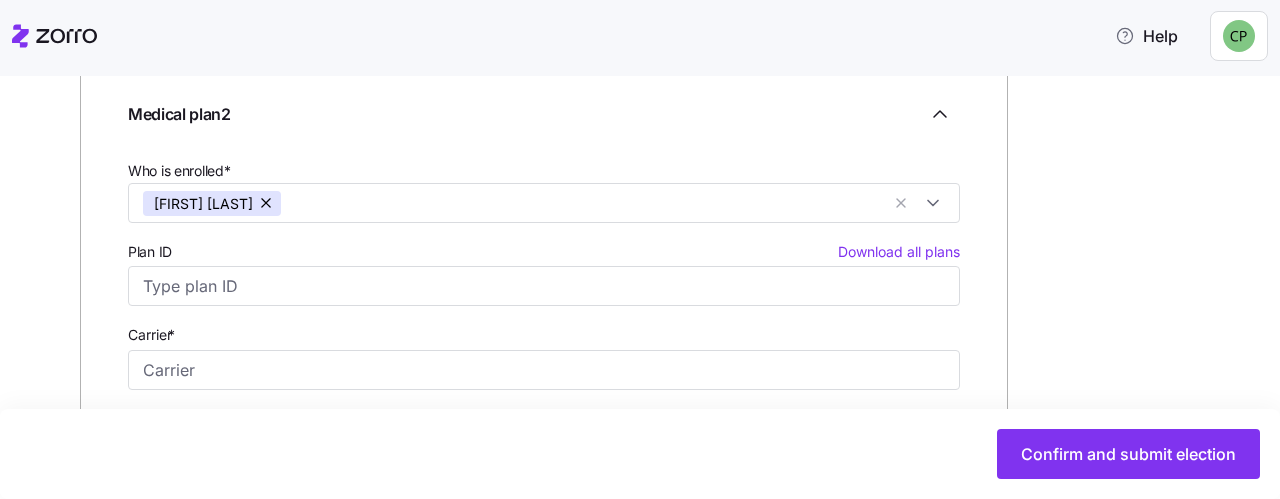 drag, startPoint x: 1266, startPoint y: 357, endPoint x: 638, endPoint y: 251, distance: 636.88306 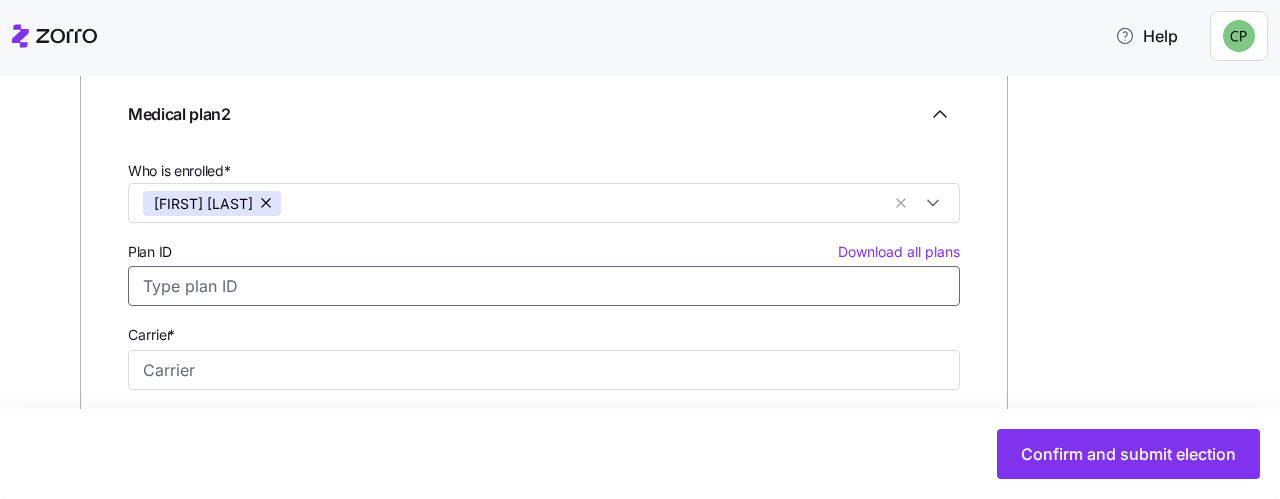 click on "Plan ID Download all plans" at bounding box center [544, 286] 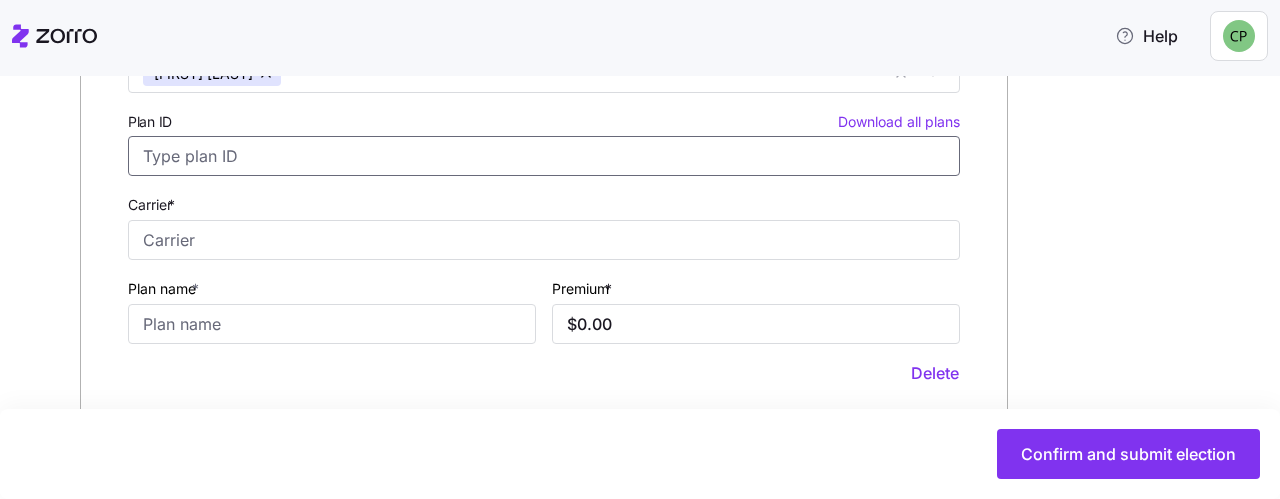scroll, scrollTop: 985, scrollLeft: 0, axis: vertical 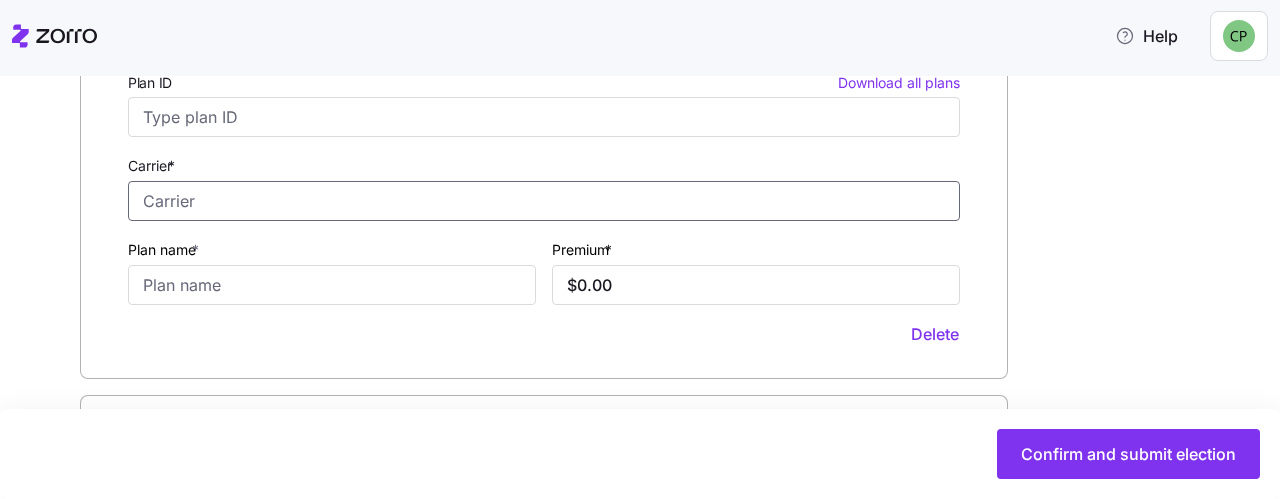 click on "Carrier  *" at bounding box center [544, 201] 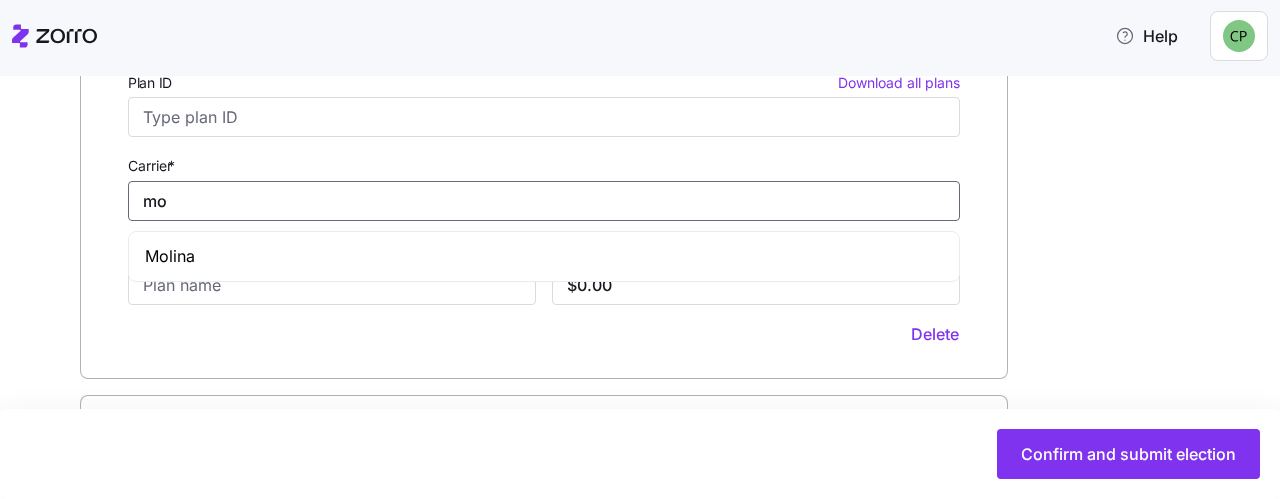 type on "m" 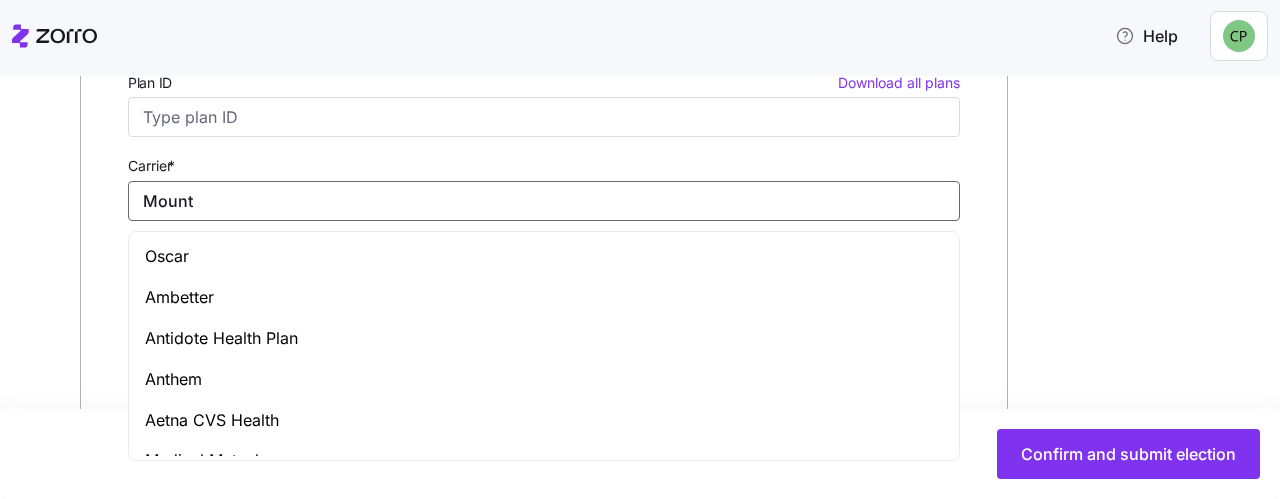 click on "Mount" at bounding box center [544, 201] 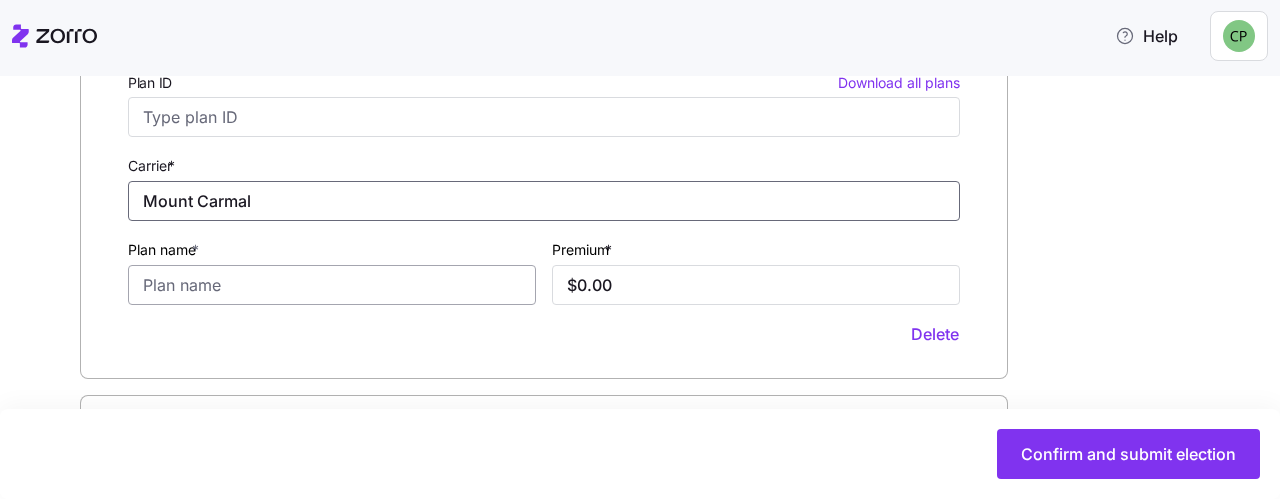 type on "Mount Carmal" 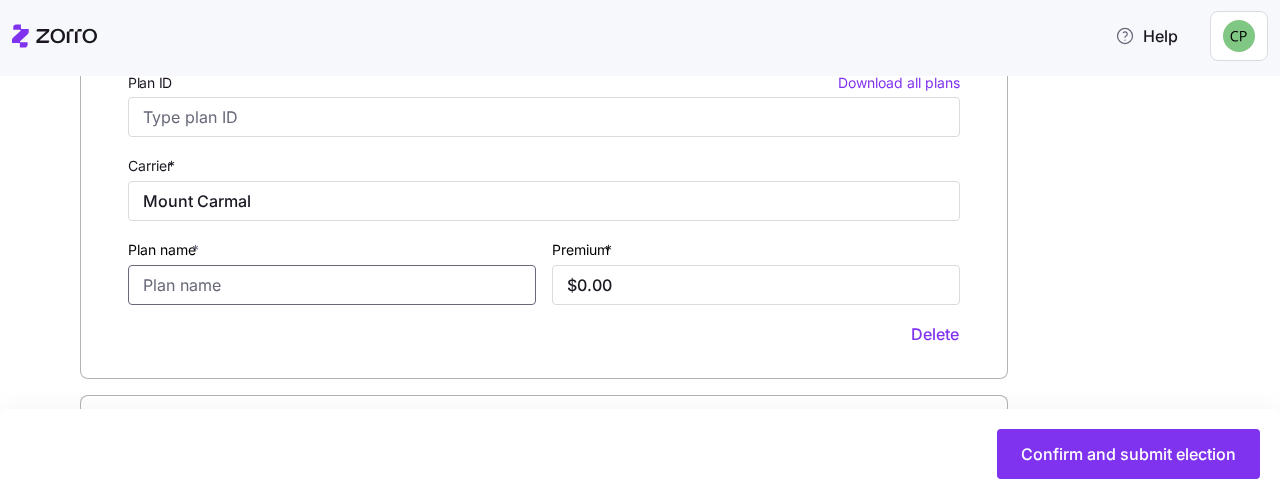 click on "Plan name  *" at bounding box center [332, 285] 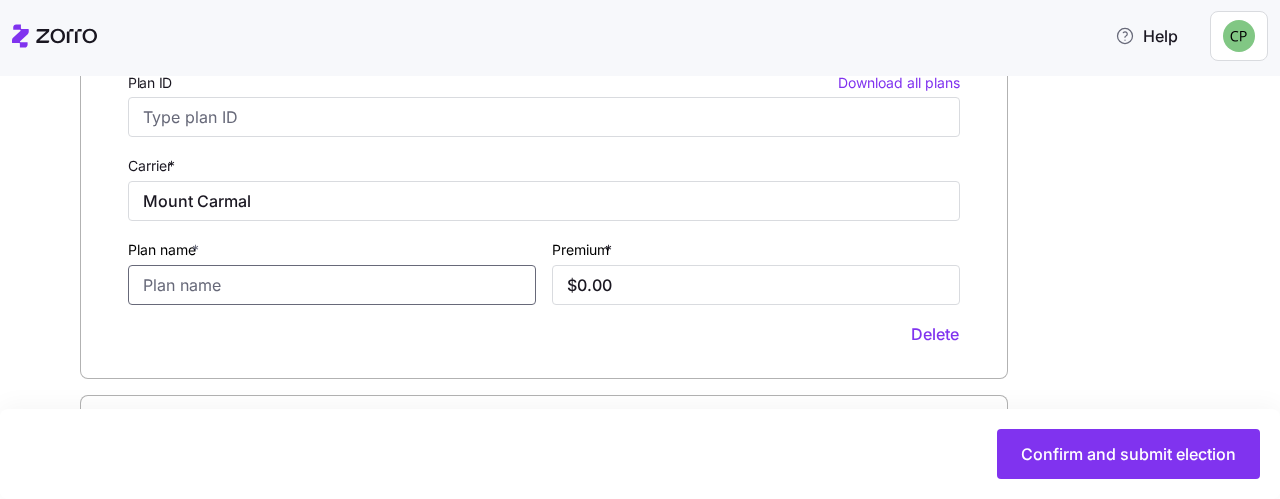 paste on "•	Mount Carmal Medicare Cashback HMO Supplemental" 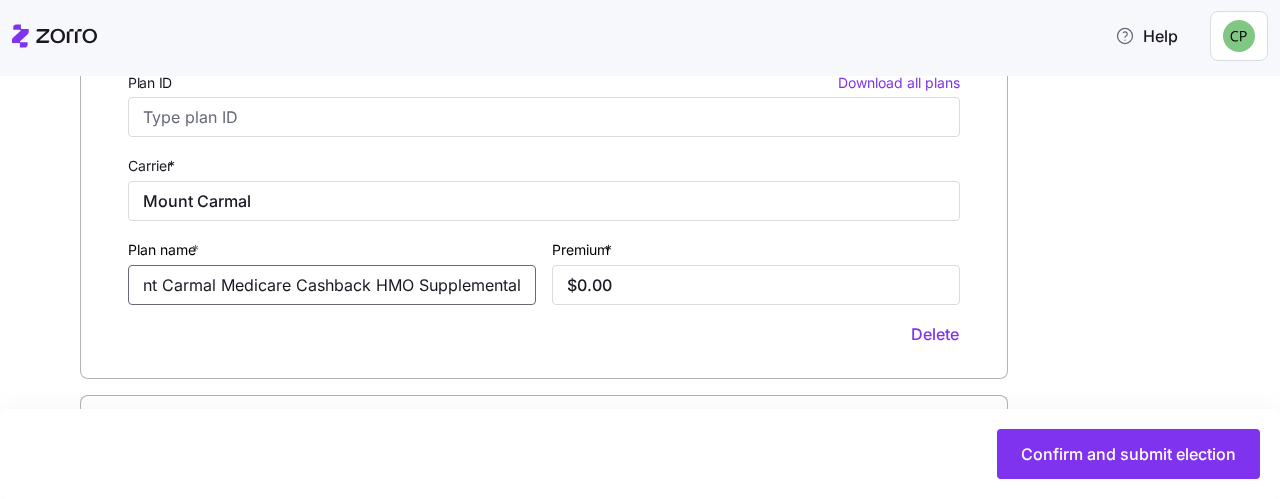 scroll, scrollTop: 0, scrollLeft: 0, axis: both 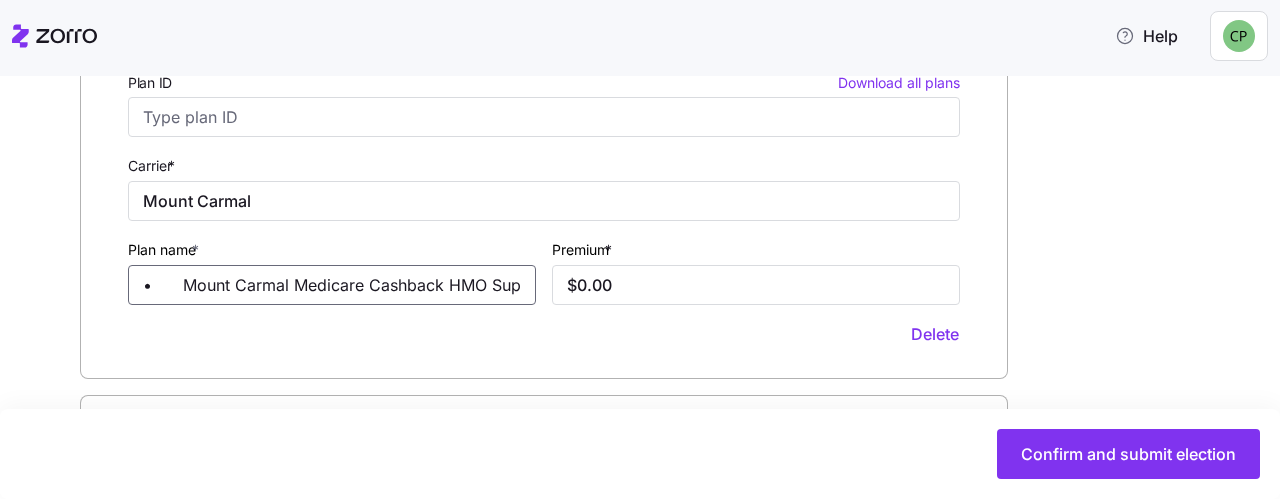 drag, startPoint x: 227, startPoint y: 282, endPoint x: 47, endPoint y: 262, distance: 181.1077 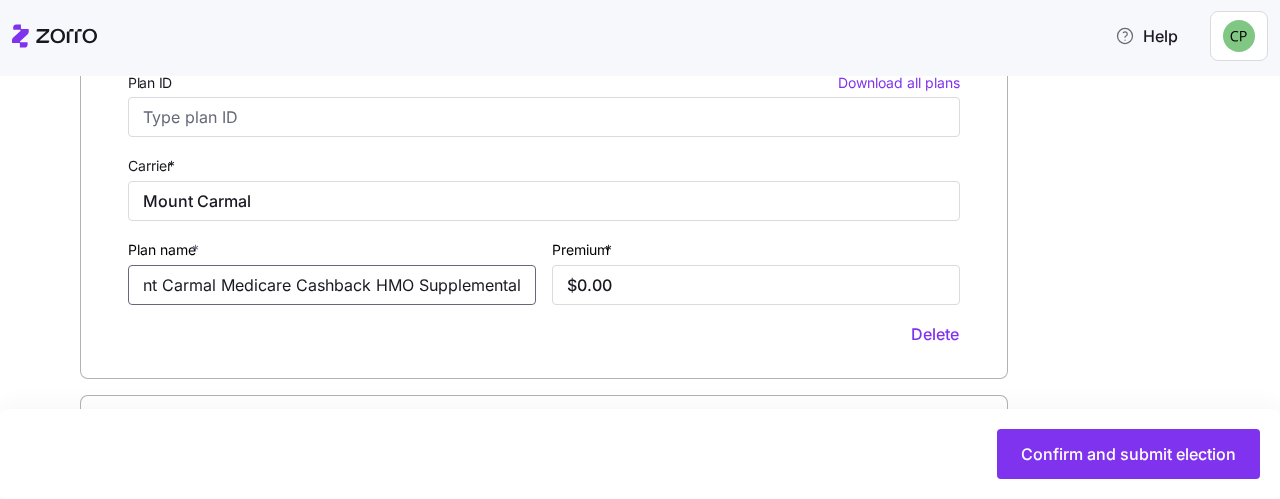 scroll, scrollTop: 0, scrollLeft: 38, axis: horizontal 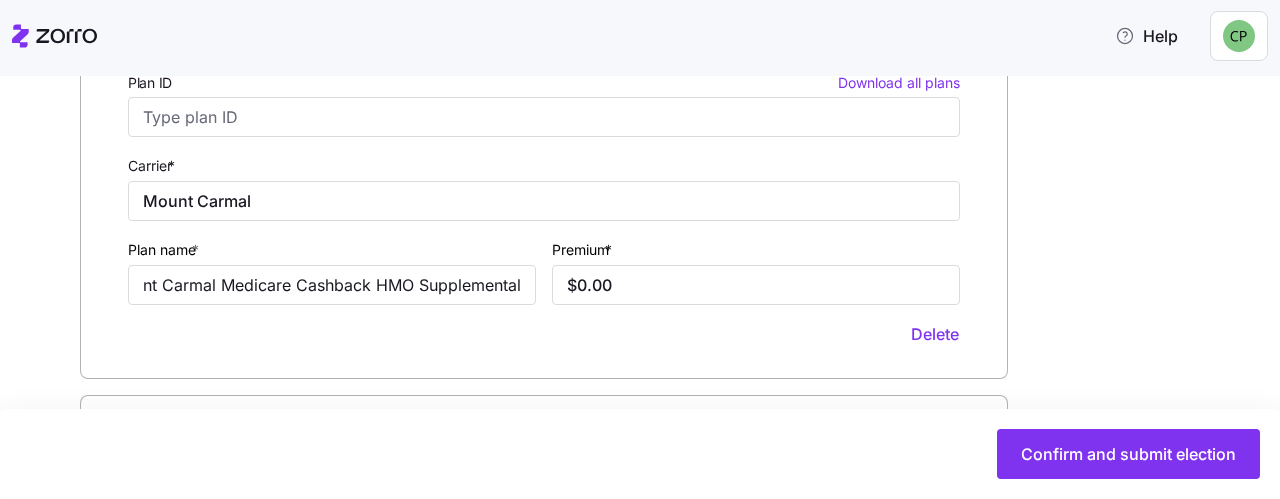 click on "Plan name  * Mount Carmal Medicare Cashback HMO Supplemental" at bounding box center (332, 271) 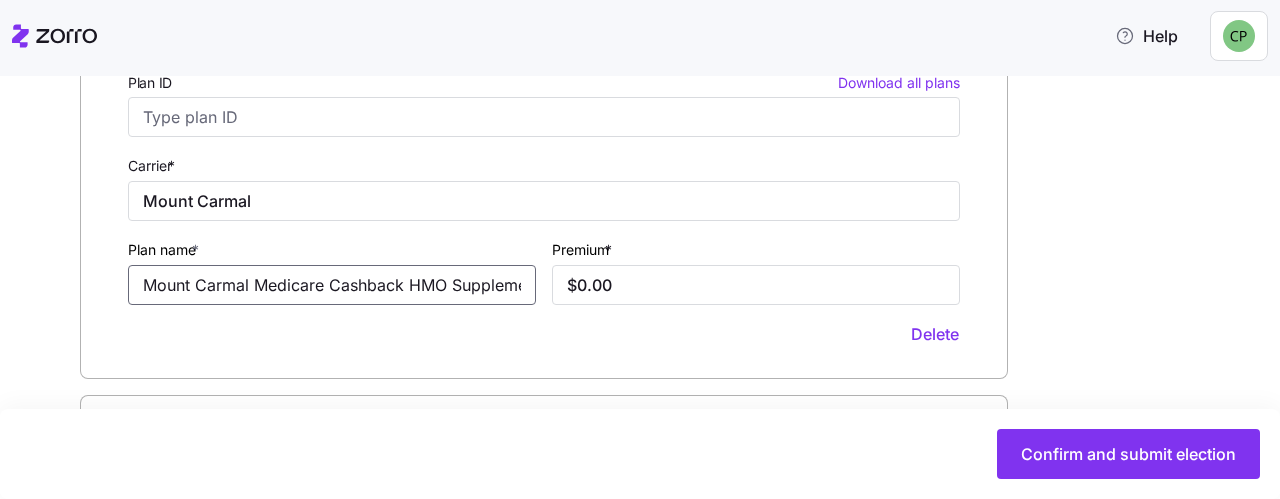 scroll, scrollTop: 0, scrollLeft: 38, axis: horizontal 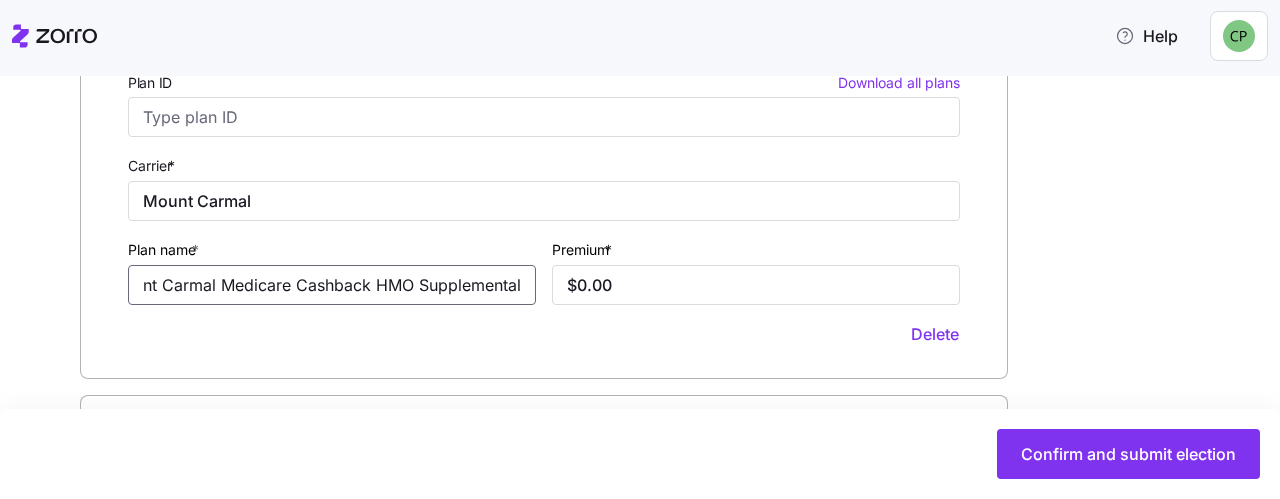 drag, startPoint x: 454, startPoint y: 289, endPoint x: 526, endPoint y: 290, distance: 72.00694 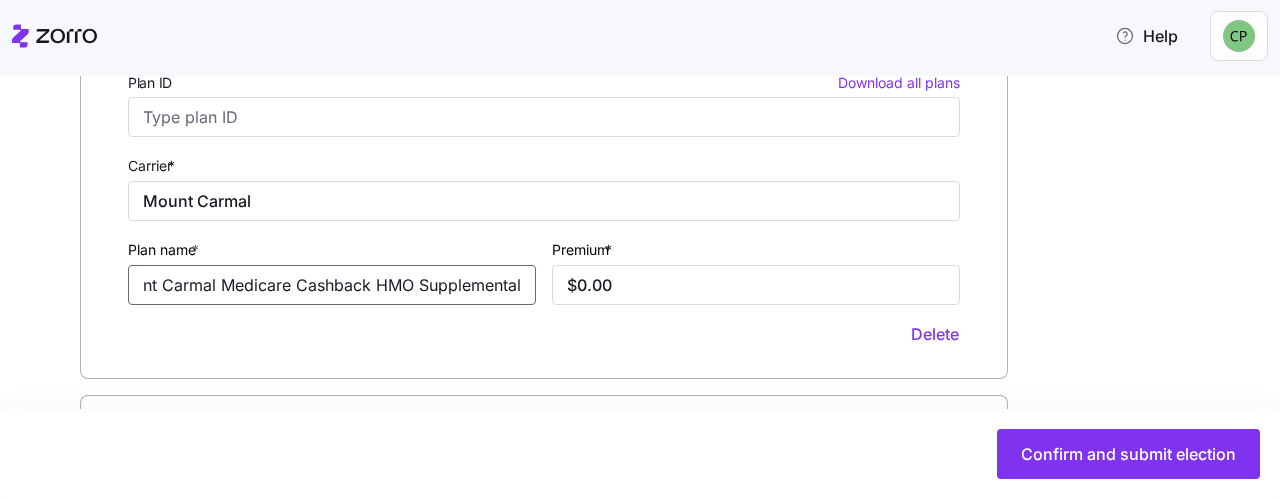 click on "Mount Carmal Medicare Cashback HMO Supplemental" at bounding box center (332, 285) 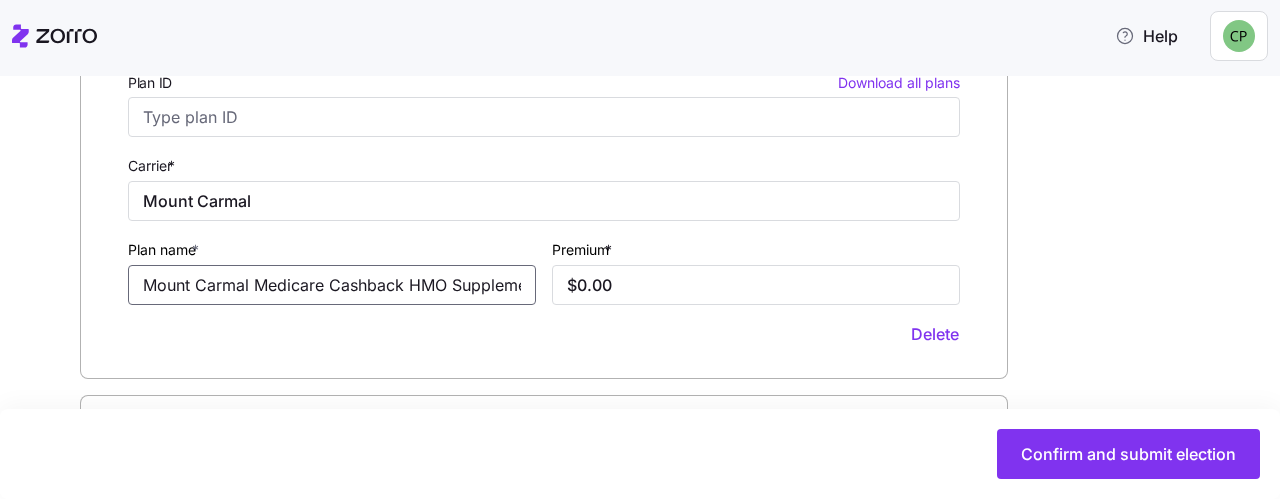 drag, startPoint x: 270, startPoint y: 289, endPoint x: 99, endPoint y: 279, distance: 171.29214 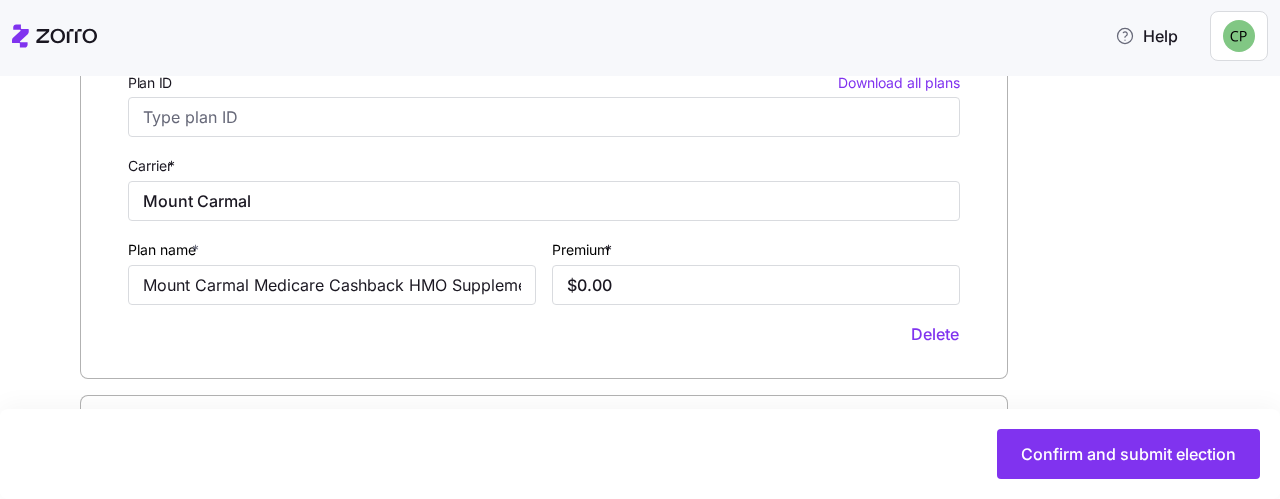click on "Medical plan  2 Who is enrolled*   [FIRST] [LAST] Plan ID Download all plans Carrier  * [NAME] Plan name  * [NAME] Medicare Cashback HMO Supplemental Premium  * $0.00 Delete" at bounding box center [544, 136] 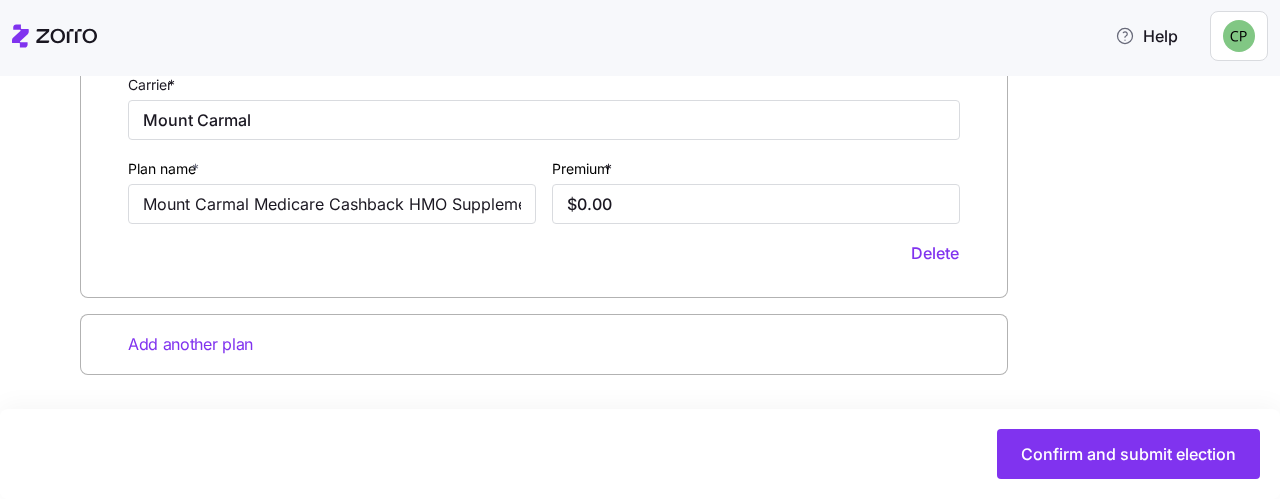 scroll, scrollTop: 0, scrollLeft: 0, axis: both 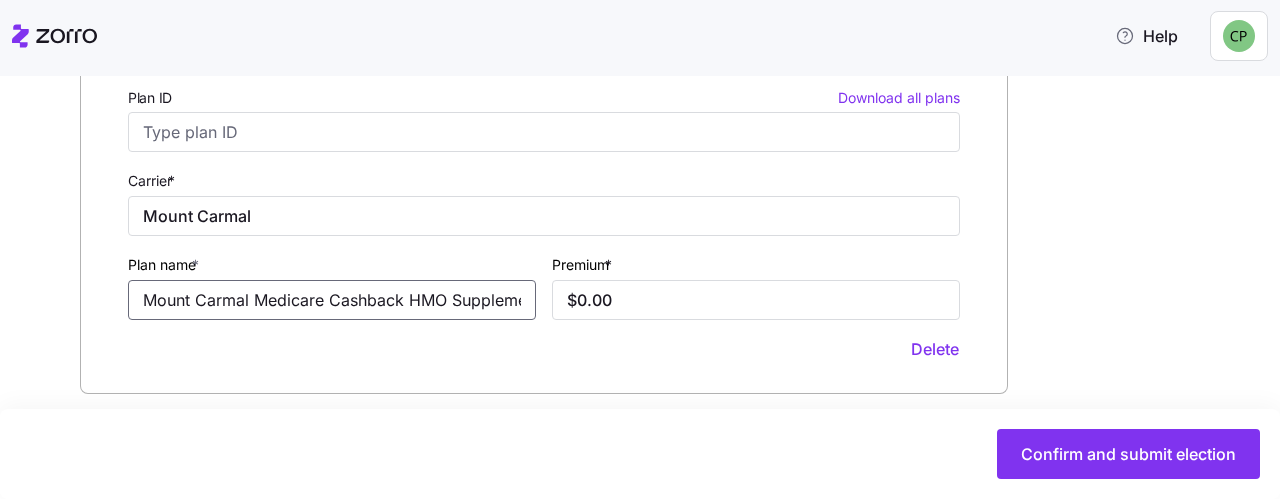 click on "Mount Carmal Medicare Cashback HMO Supplemental" at bounding box center (332, 300) 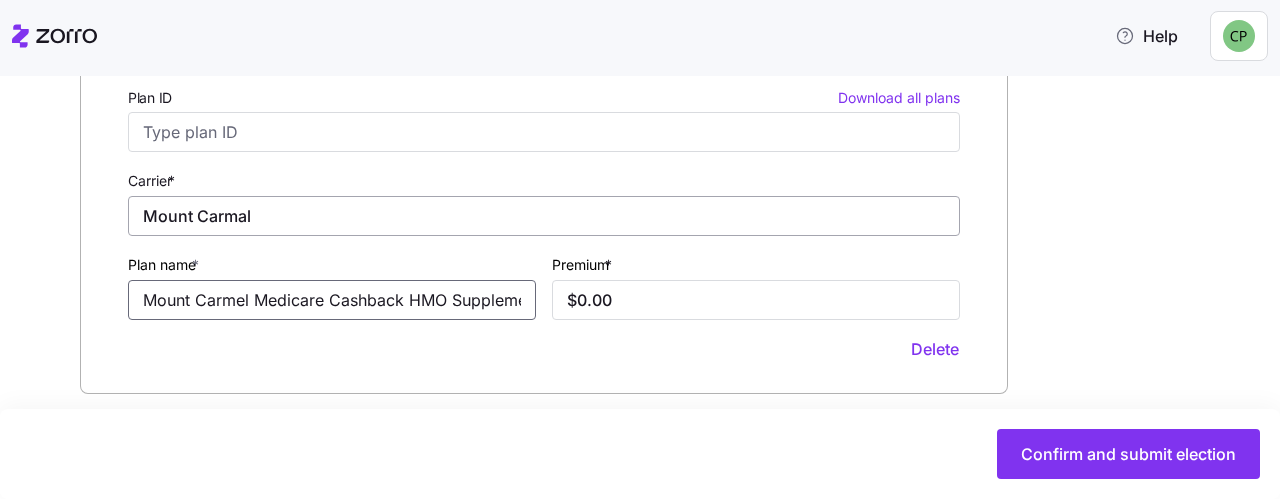 type on "Mount Carmel Medicare Cashback HMO Supplemental" 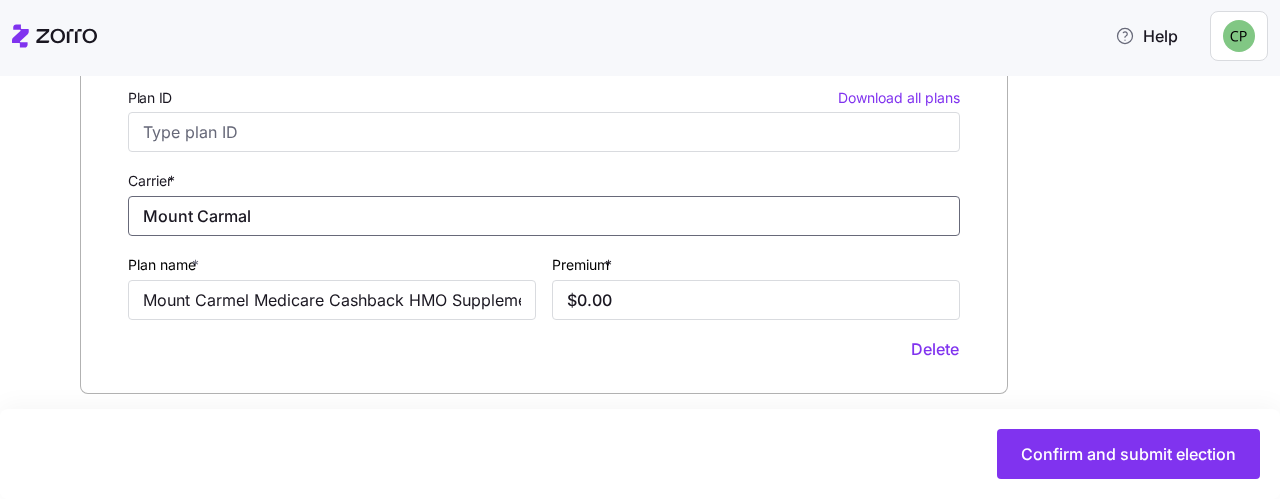 click on "Mount Carmal" at bounding box center [544, 216] 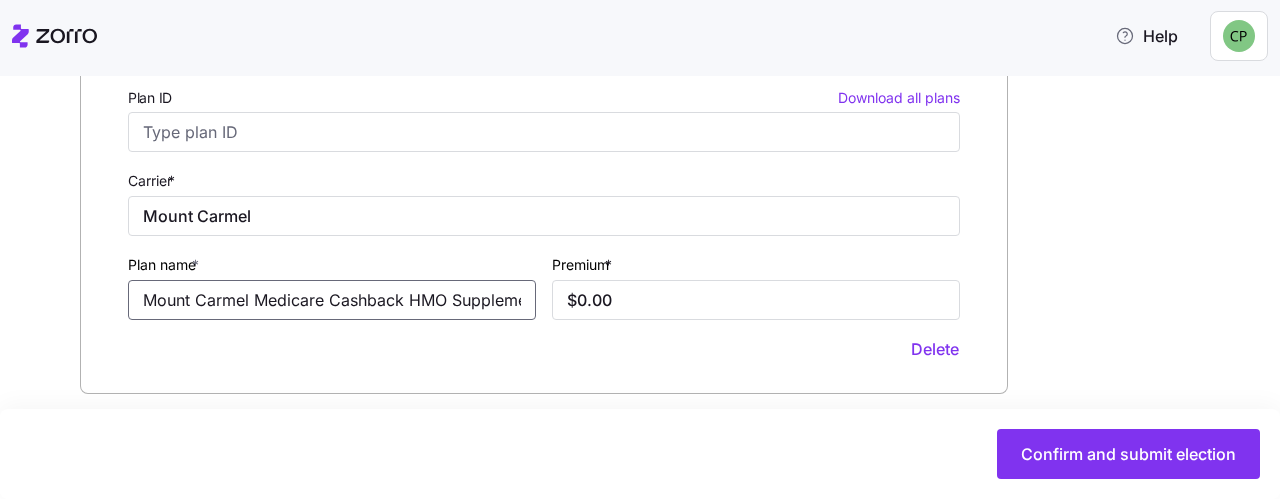 click on "Mount Carmel Medicare Cashback HMO Supplemental" at bounding box center (332, 300) 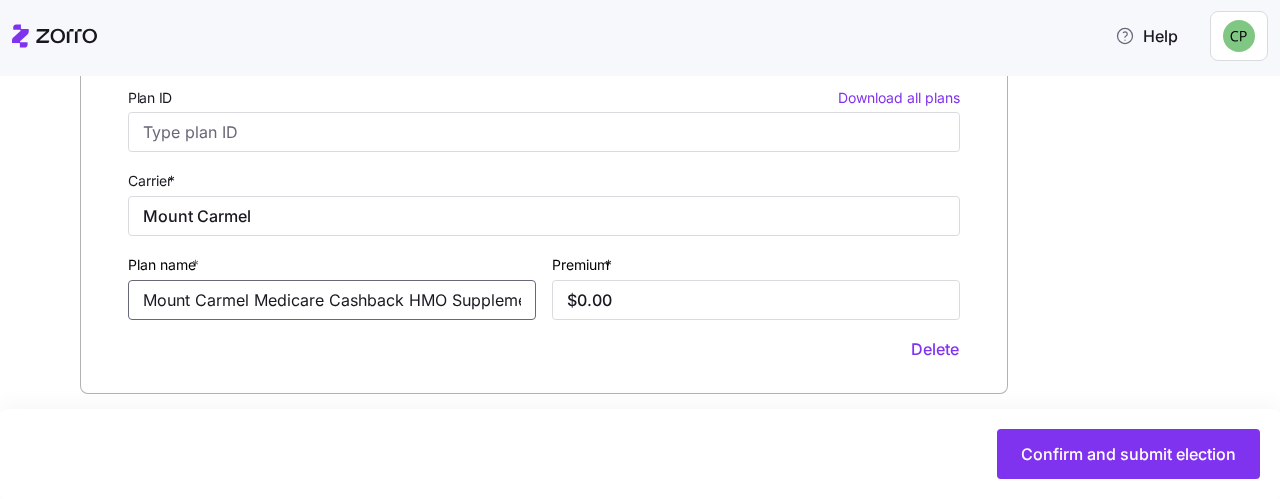click on "Mount Carmel Medicare Cashback HMO Supplemental" at bounding box center [332, 300] 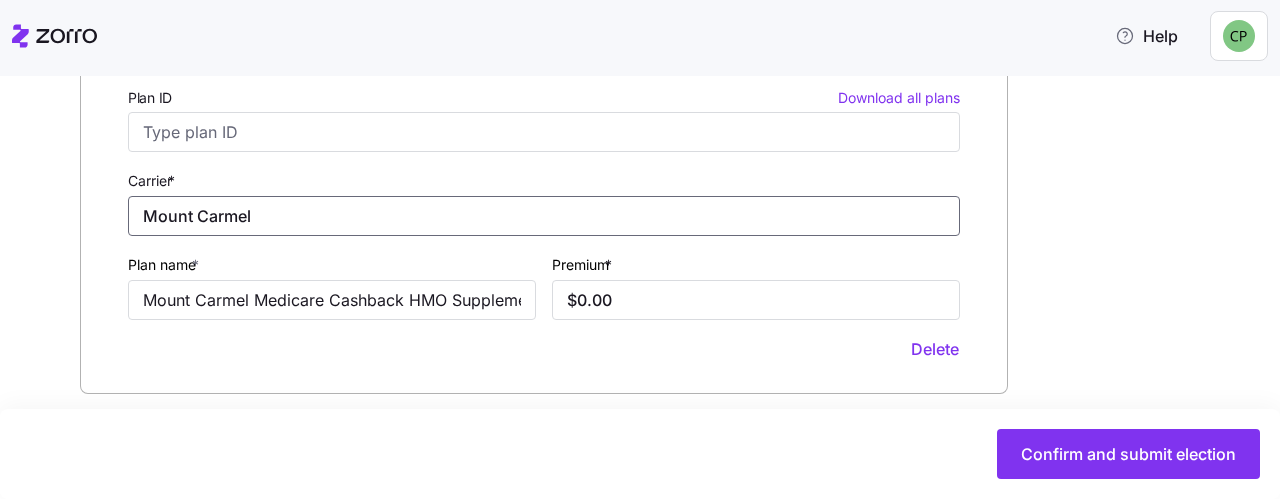 drag, startPoint x: 259, startPoint y: 213, endPoint x: 115, endPoint y: 205, distance: 144.22205 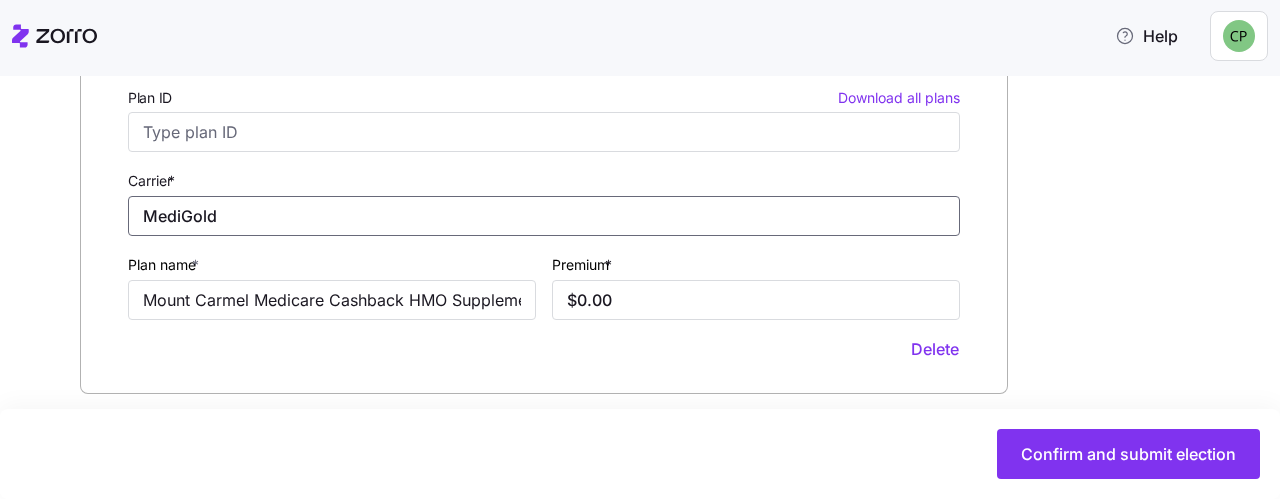 click on "MediGold" at bounding box center (544, 216) 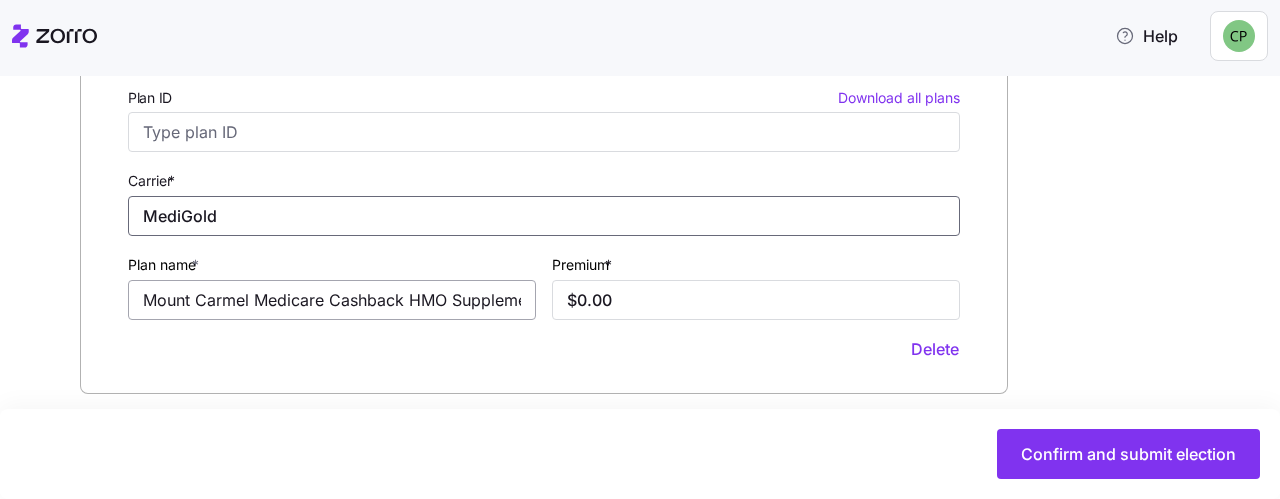 type on "MediGold" 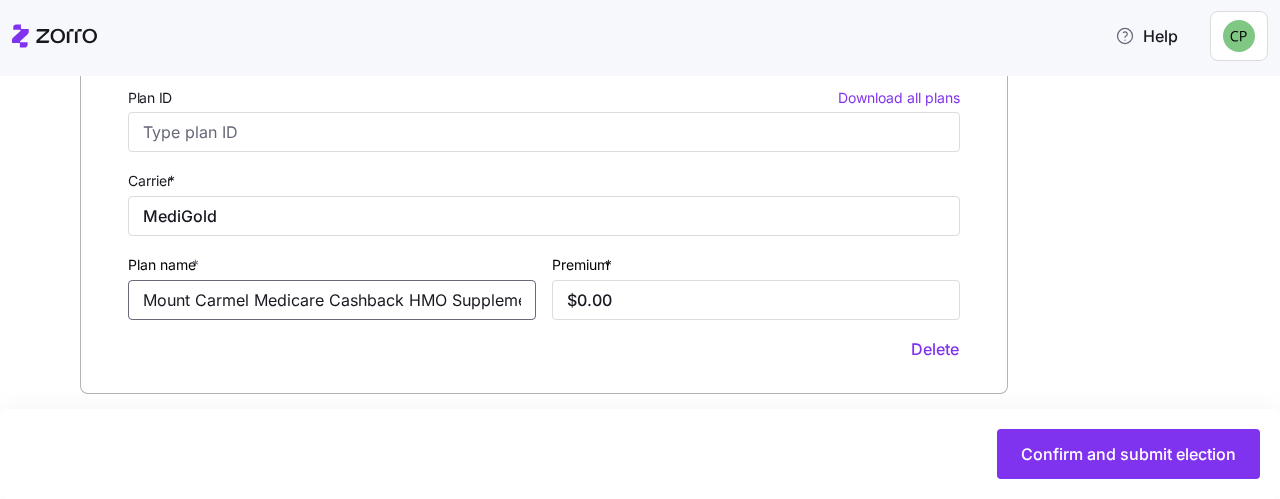 click on "Mount Carmel Medicare Cashback HMO Supplemental" at bounding box center (332, 300) 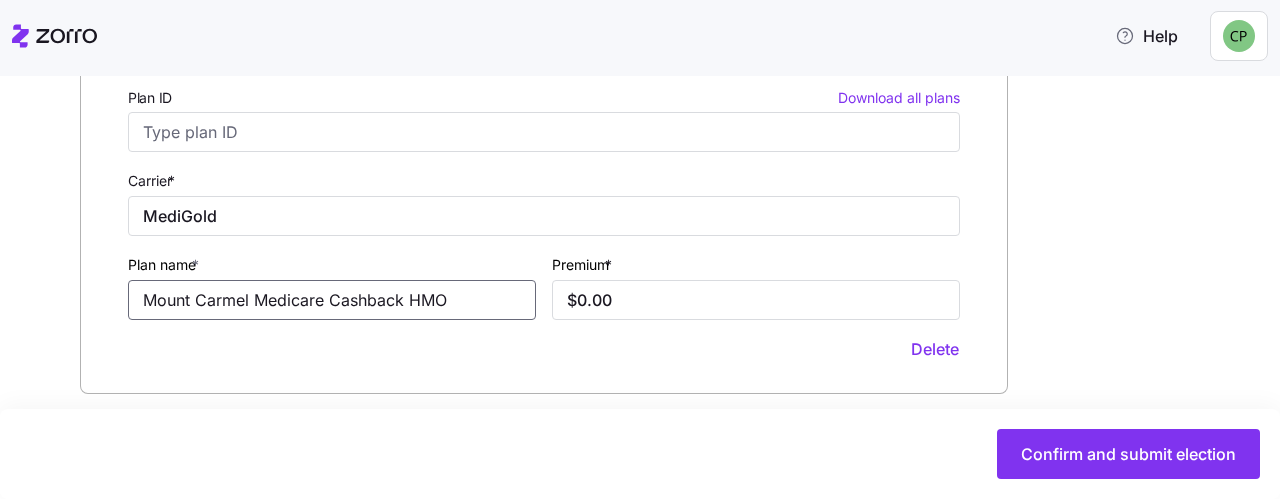 click on "Mount Carmel Medicare Cashback HMO" at bounding box center (332, 300) 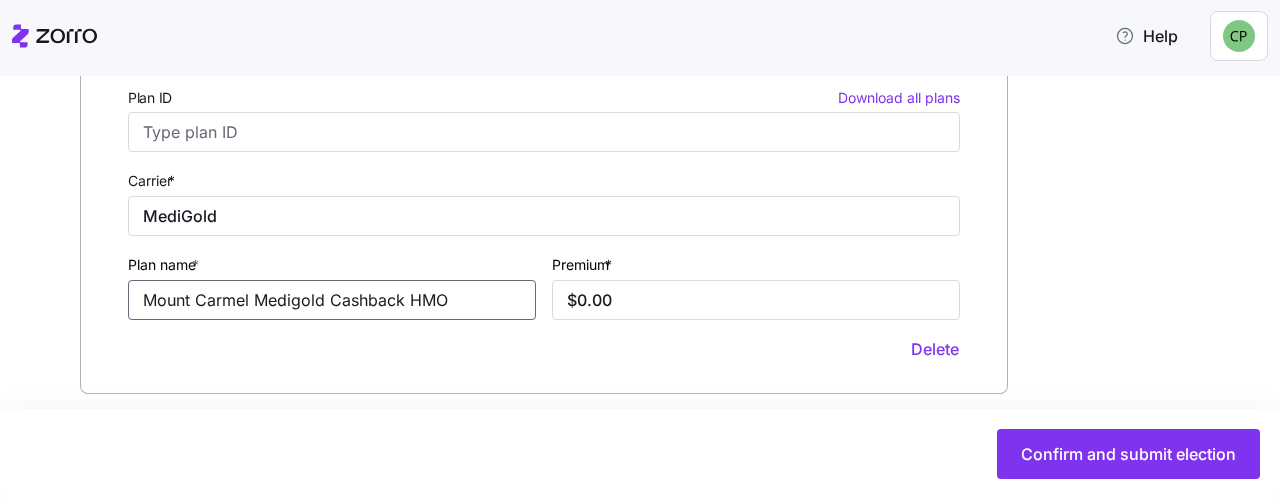 click on "Mount Carmel Medigold Cashback HMO" at bounding box center (332, 300) 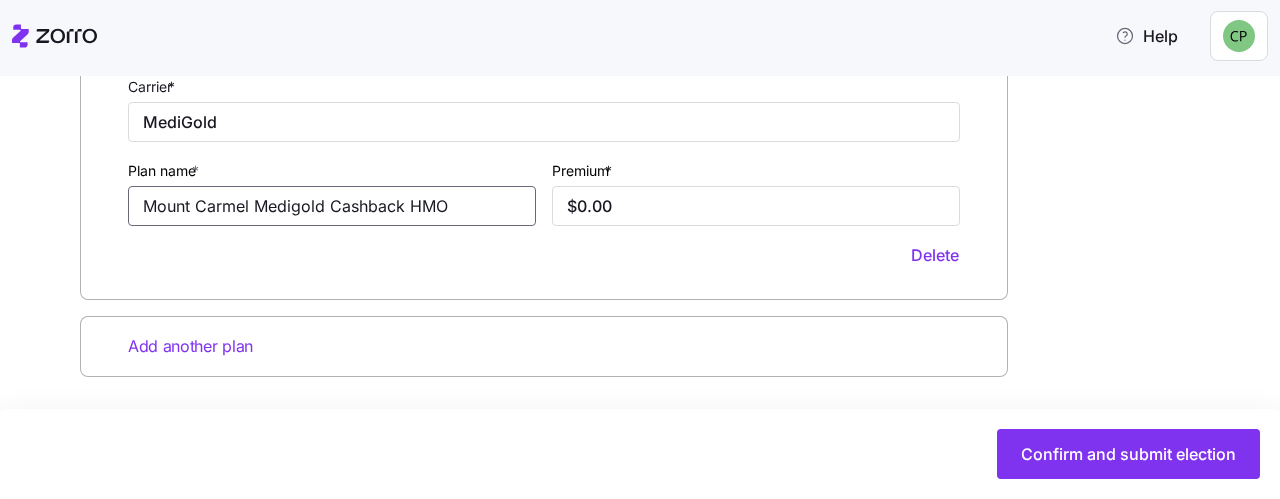 scroll, scrollTop: 1069, scrollLeft: 0, axis: vertical 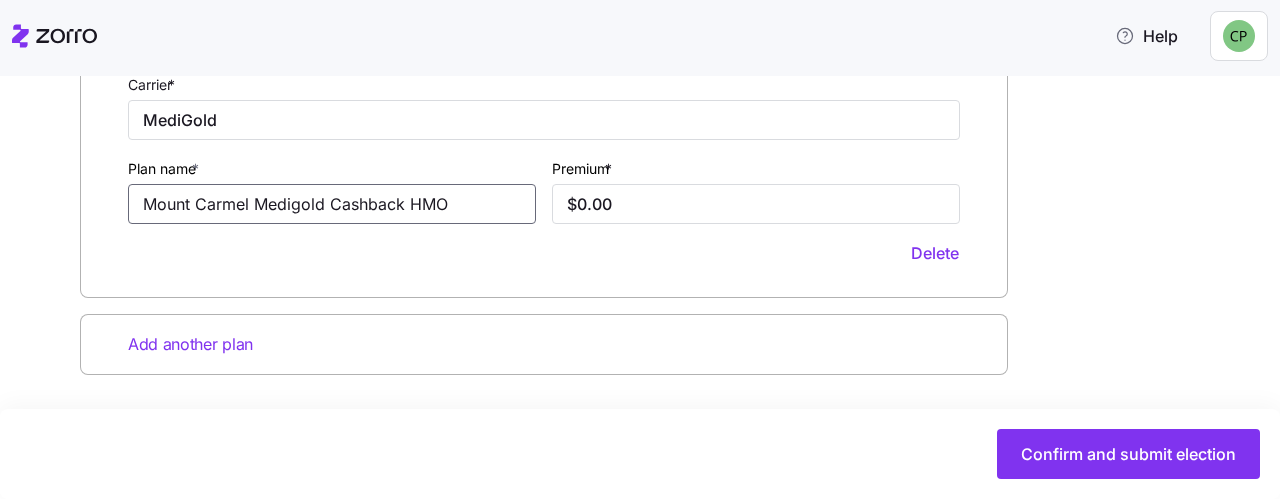 type on "Mount Carmel Medigold Cashback HMO" 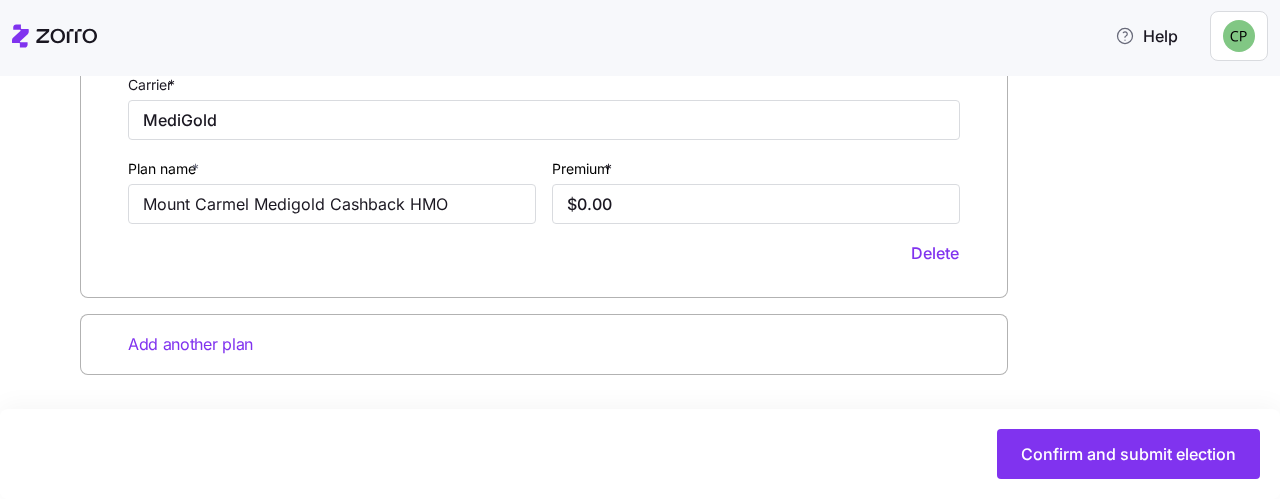 click on "Add another plan" at bounding box center (190, 344) 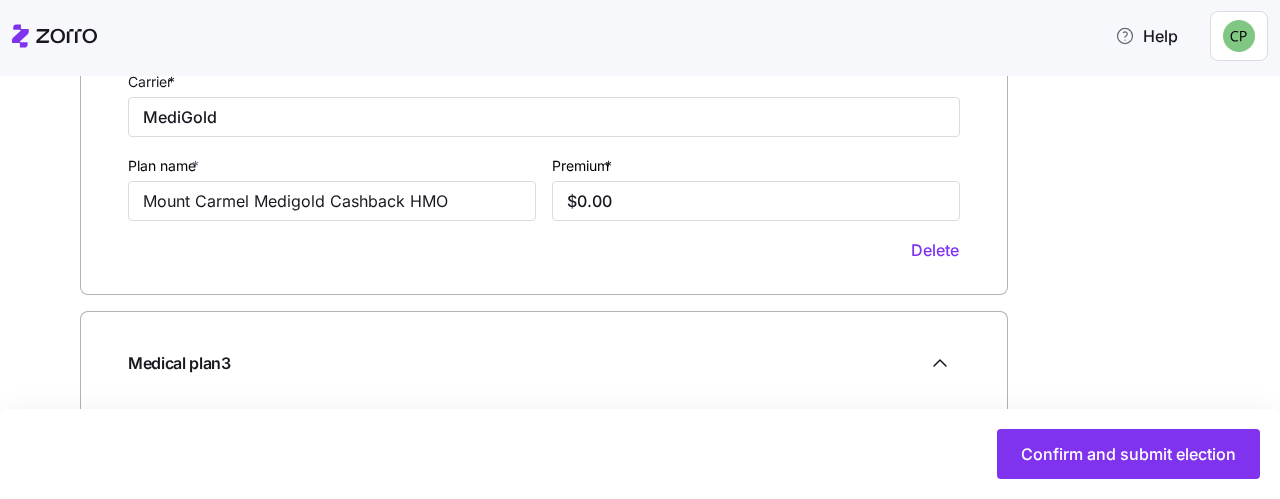 scroll, scrollTop: 1320, scrollLeft: 0, axis: vertical 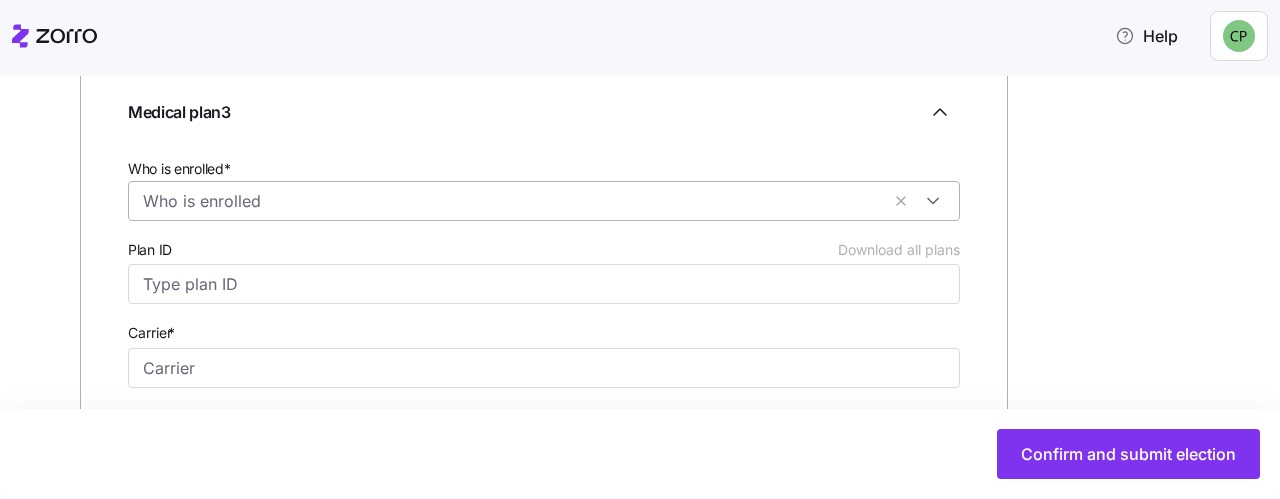 click on "Who is enrolled*" at bounding box center [511, 201] 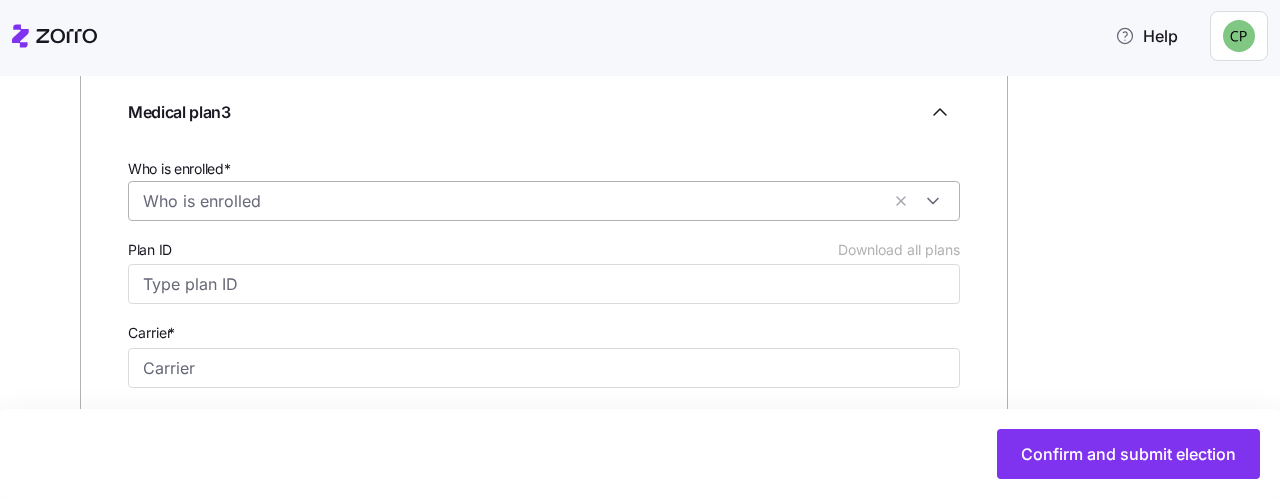 drag, startPoint x: 1276, startPoint y: 359, endPoint x: 347, endPoint y: 203, distance: 942.0069 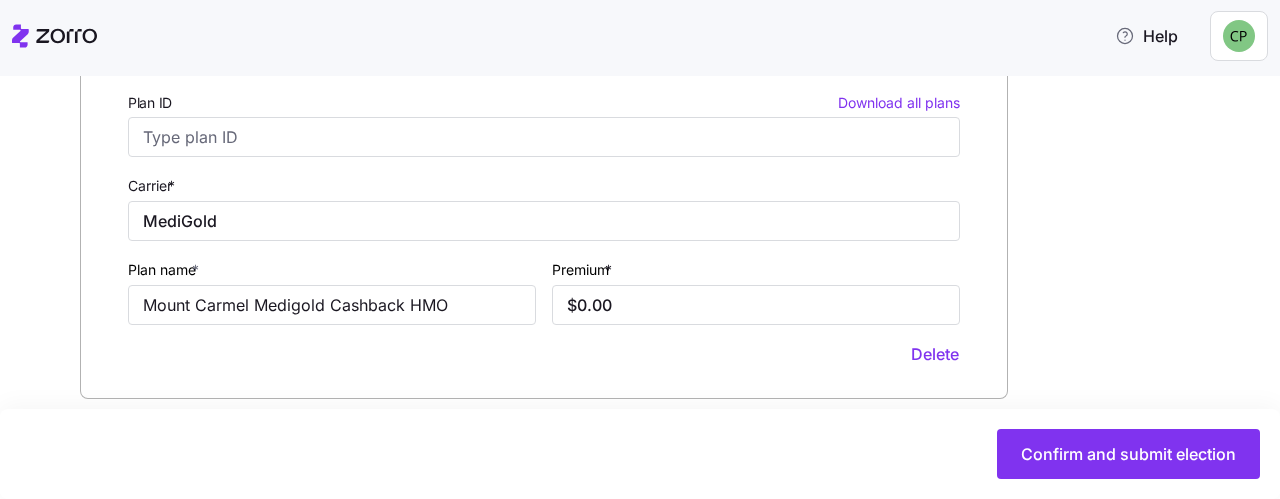 scroll, scrollTop: 968, scrollLeft: 0, axis: vertical 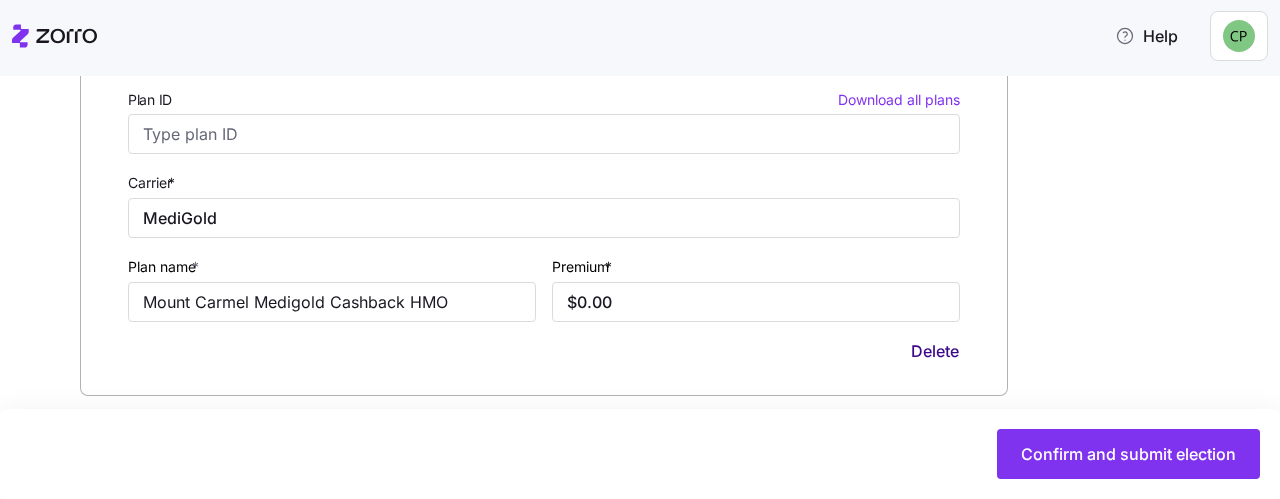 click on "Delete" at bounding box center [935, 351] 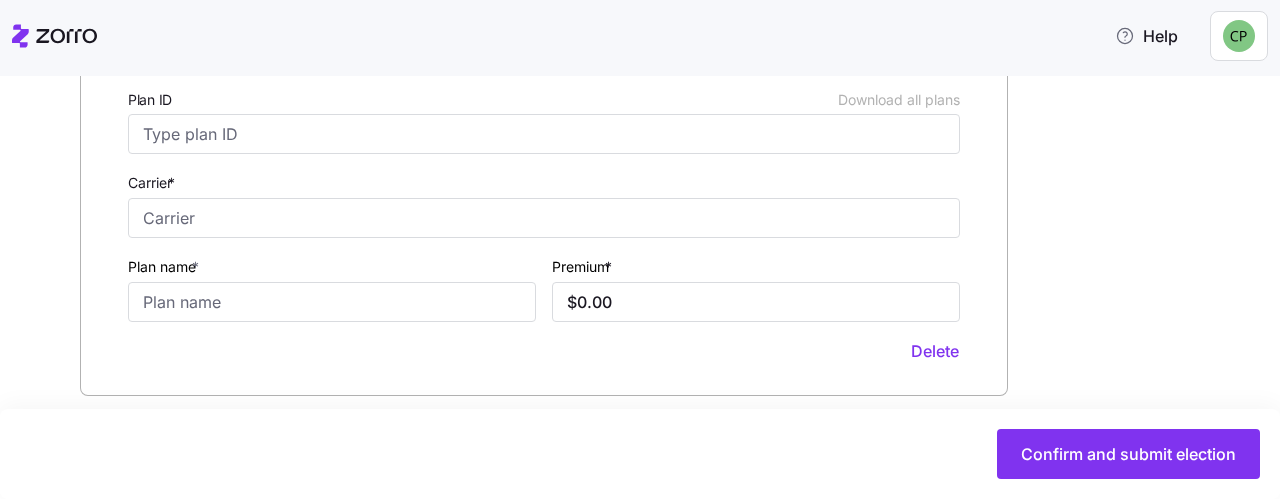 scroll, scrollTop: 464, scrollLeft: 0, axis: vertical 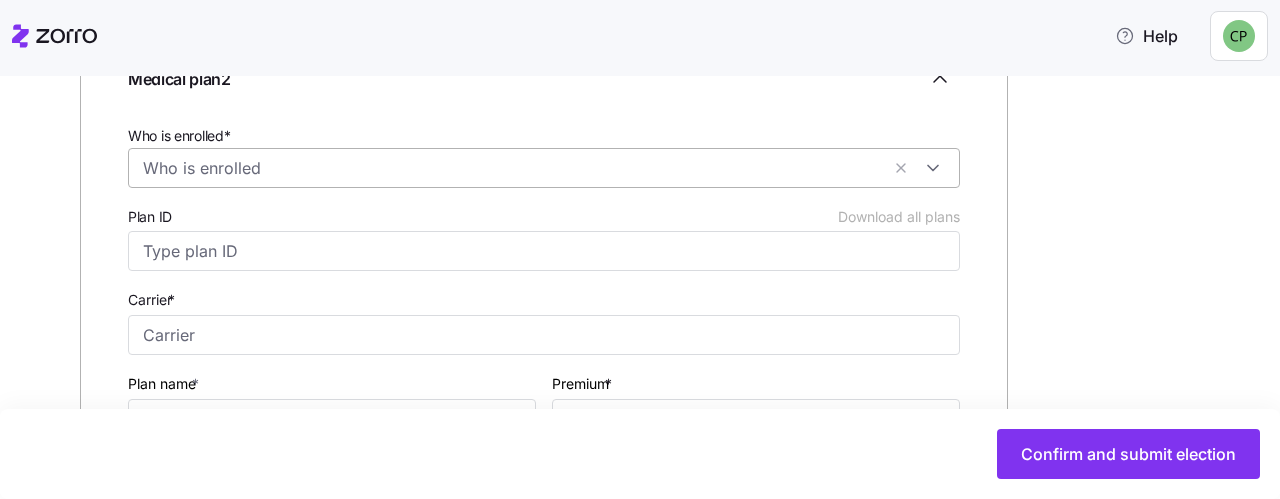 click at bounding box center [544, 168] 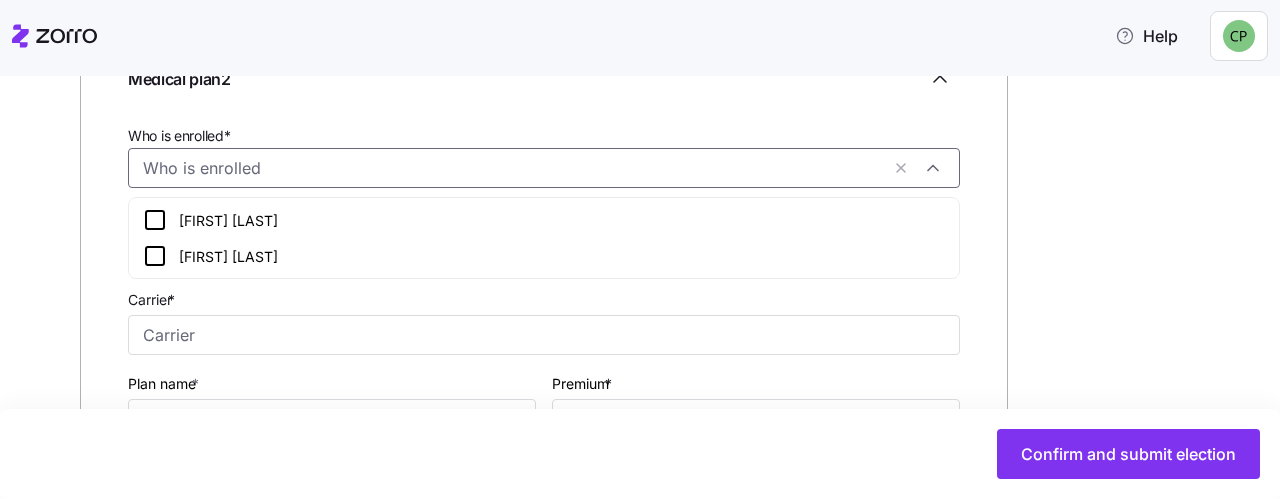 click 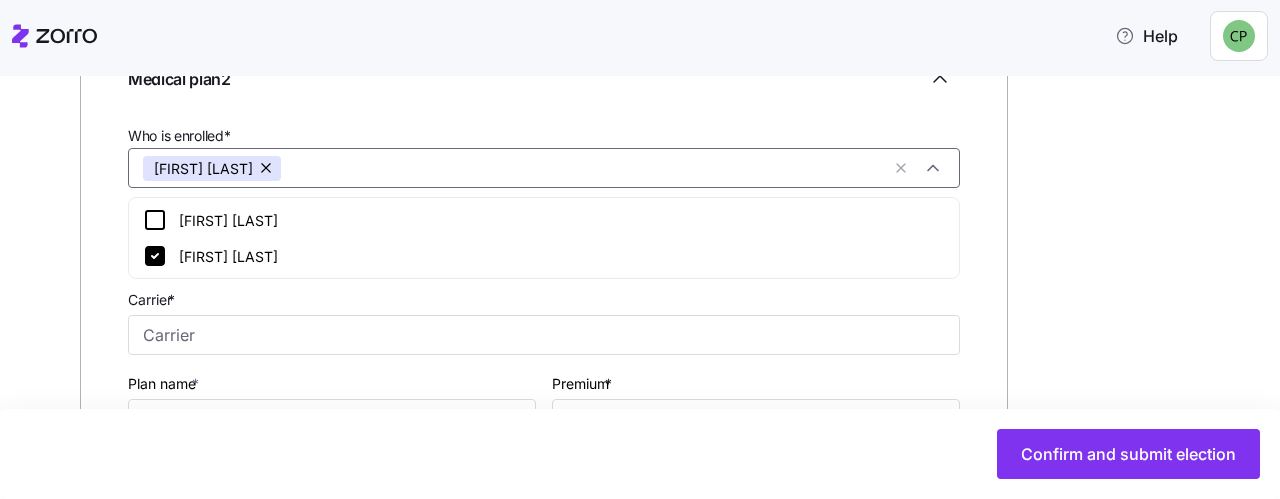 click on "Medical plan  2 Who is enrolled*   [FIRST] [LAST] Plan ID Download all plans Carrier  * Plan name  * Premium  * $0.00 Delete" at bounding box center [544, 270] 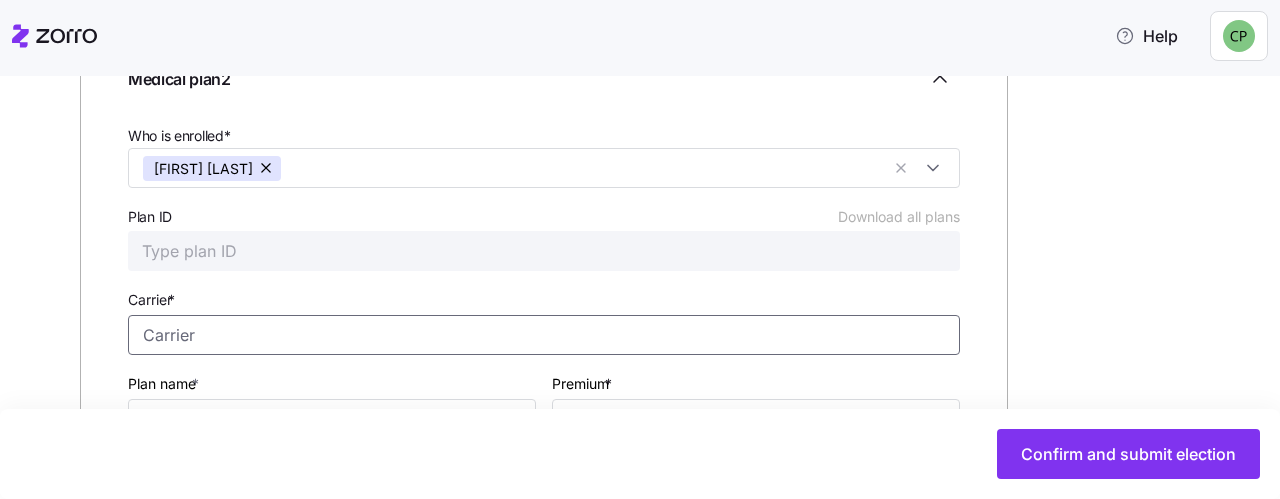 click on "Carrier  *" at bounding box center (544, 335) 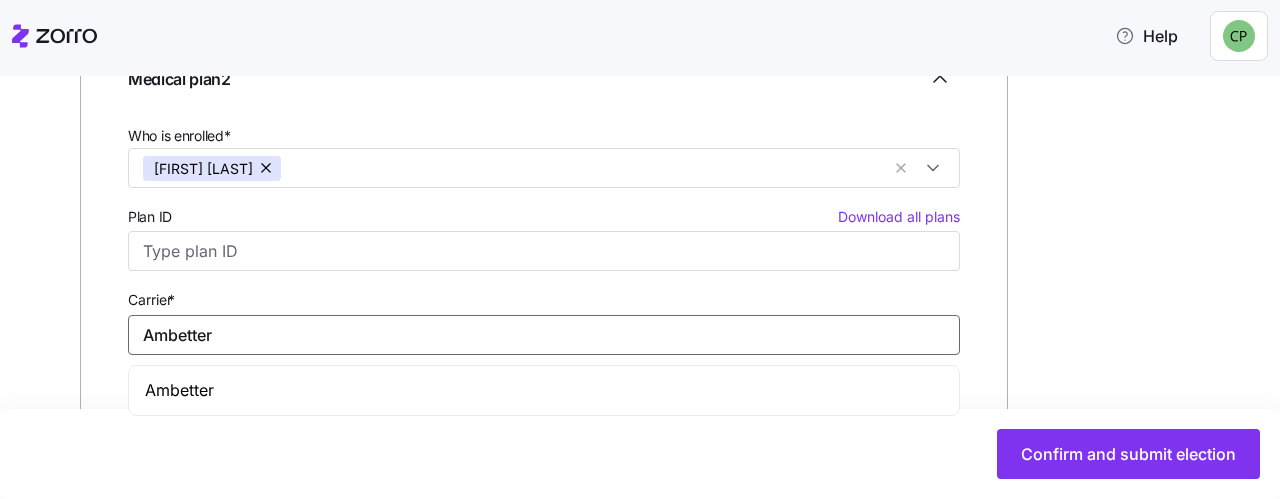 click on "Ambetter" at bounding box center (179, 390) 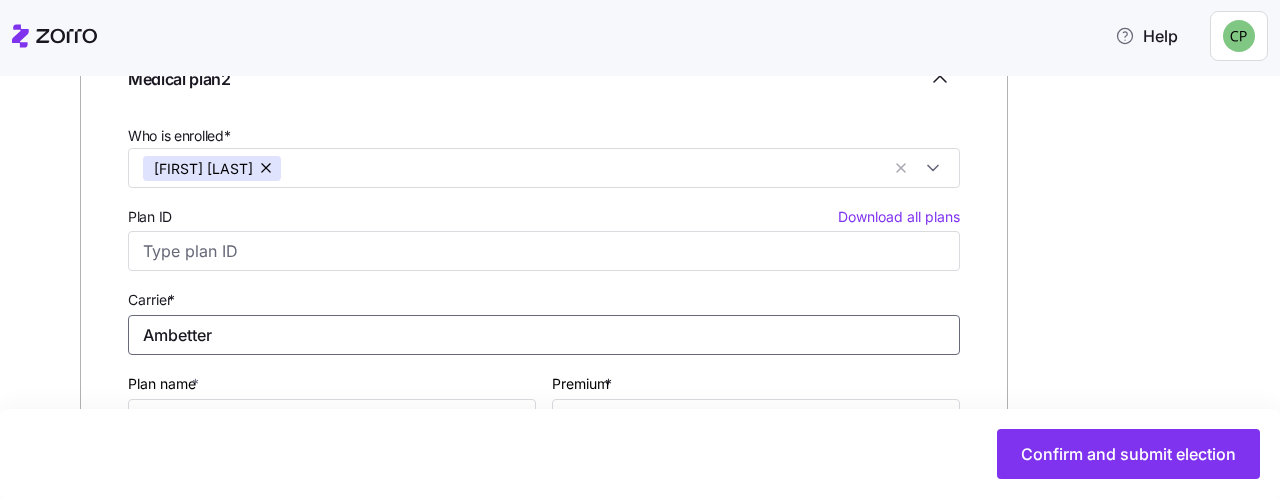 type on "Ambetter" 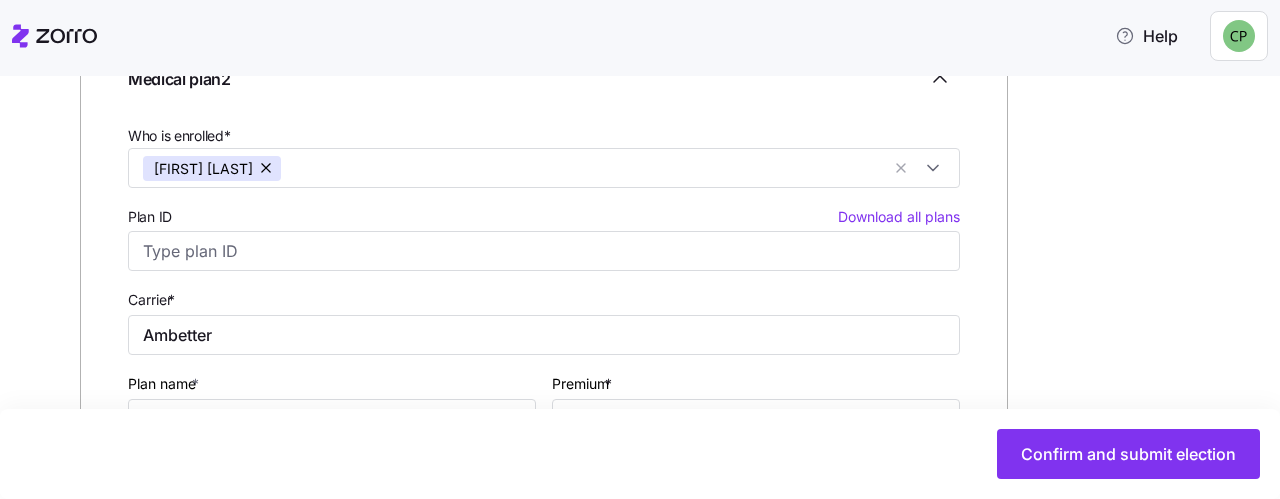 click on "Medical plan  2 Who is enrolled*   [FIRST] [LAST] Plan ID Download all plans Carrier  * Ambetter Plan name  * Premium  * $0.00 Delete" at bounding box center [544, 270] 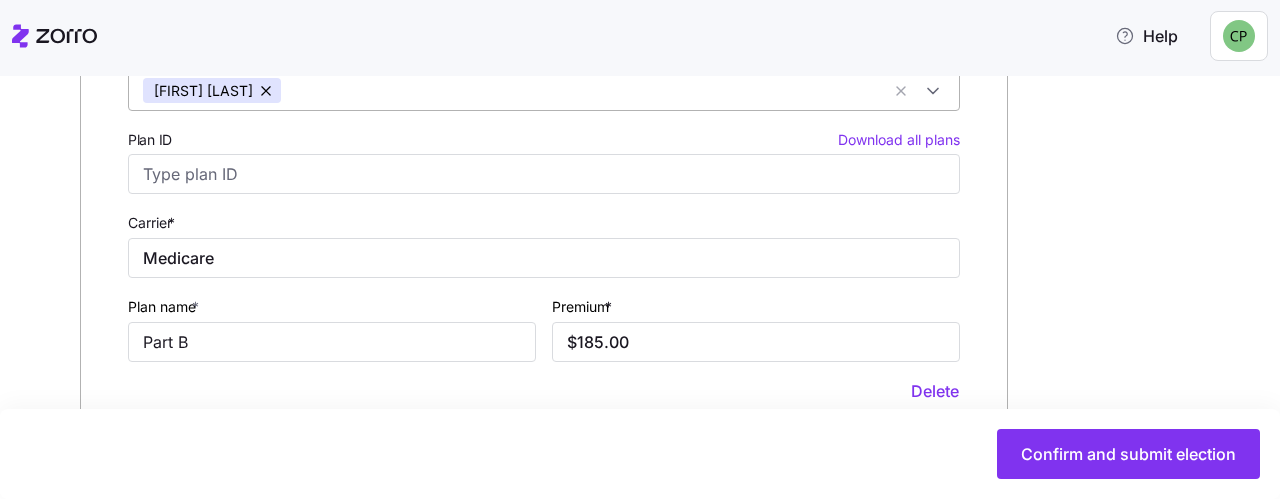 scroll, scrollTop: 434, scrollLeft: 0, axis: vertical 